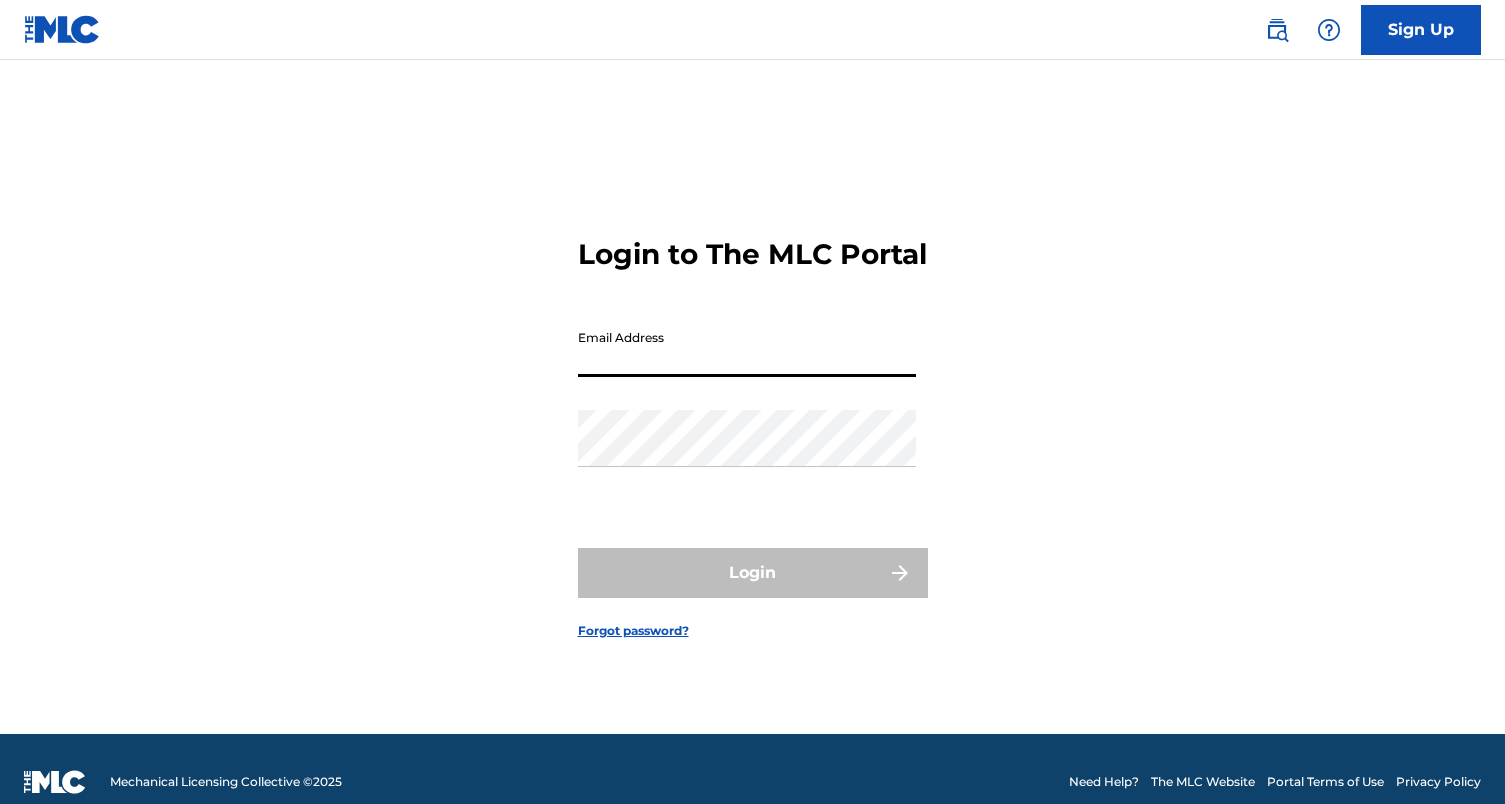 scroll, scrollTop: 0, scrollLeft: 0, axis: both 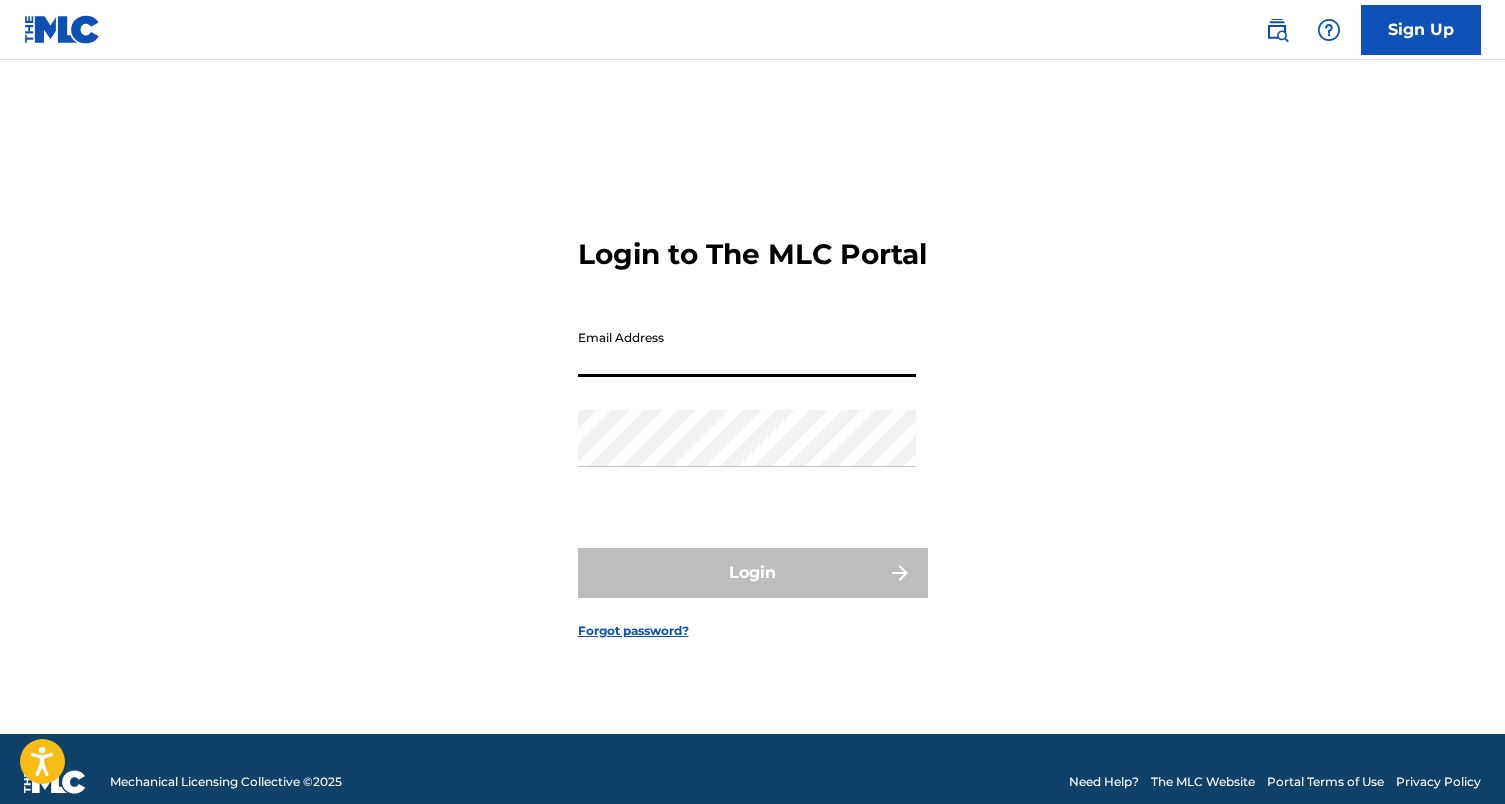type on "[EMAIL]" 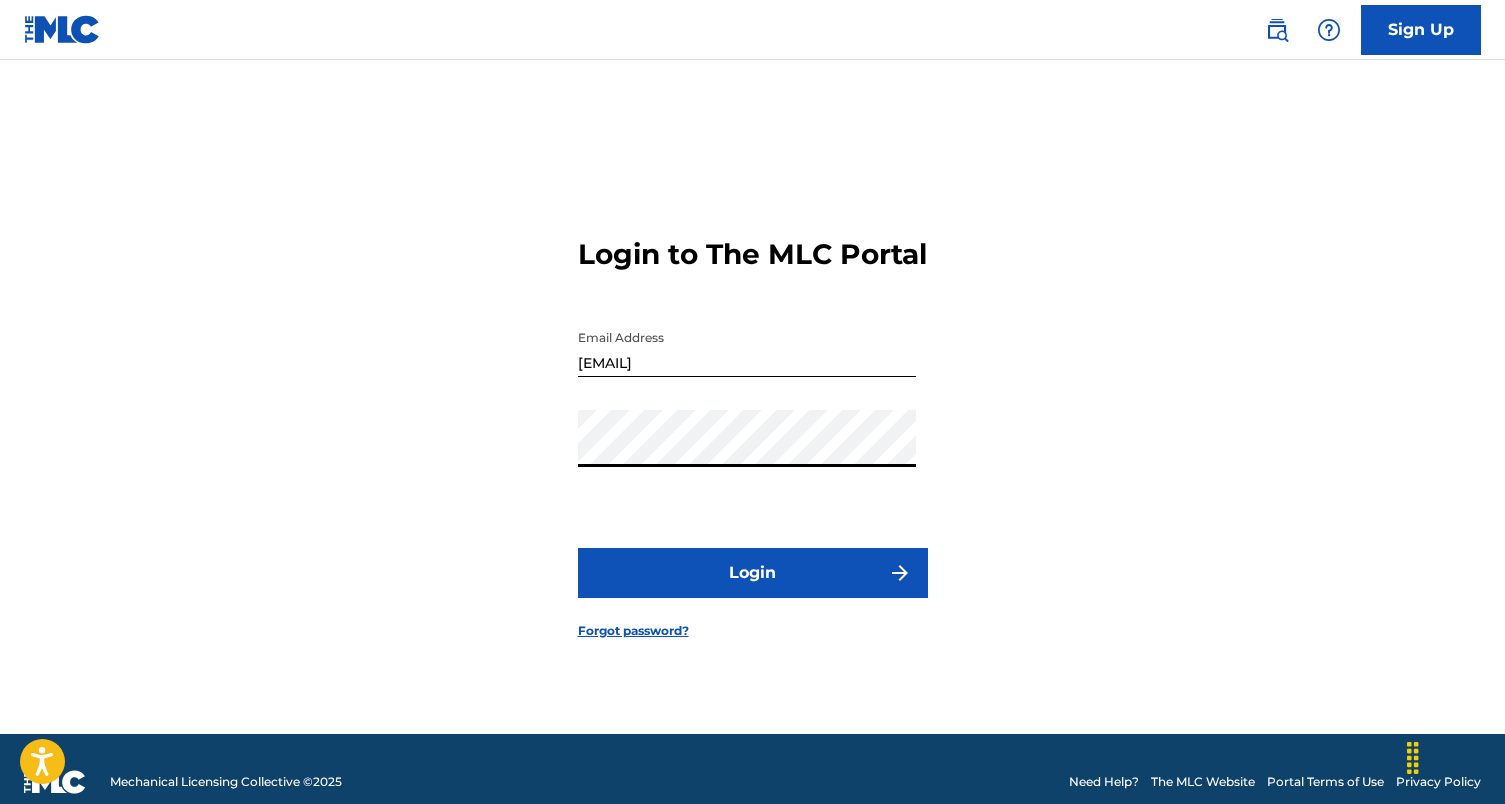 click on "Login" at bounding box center (753, 573) 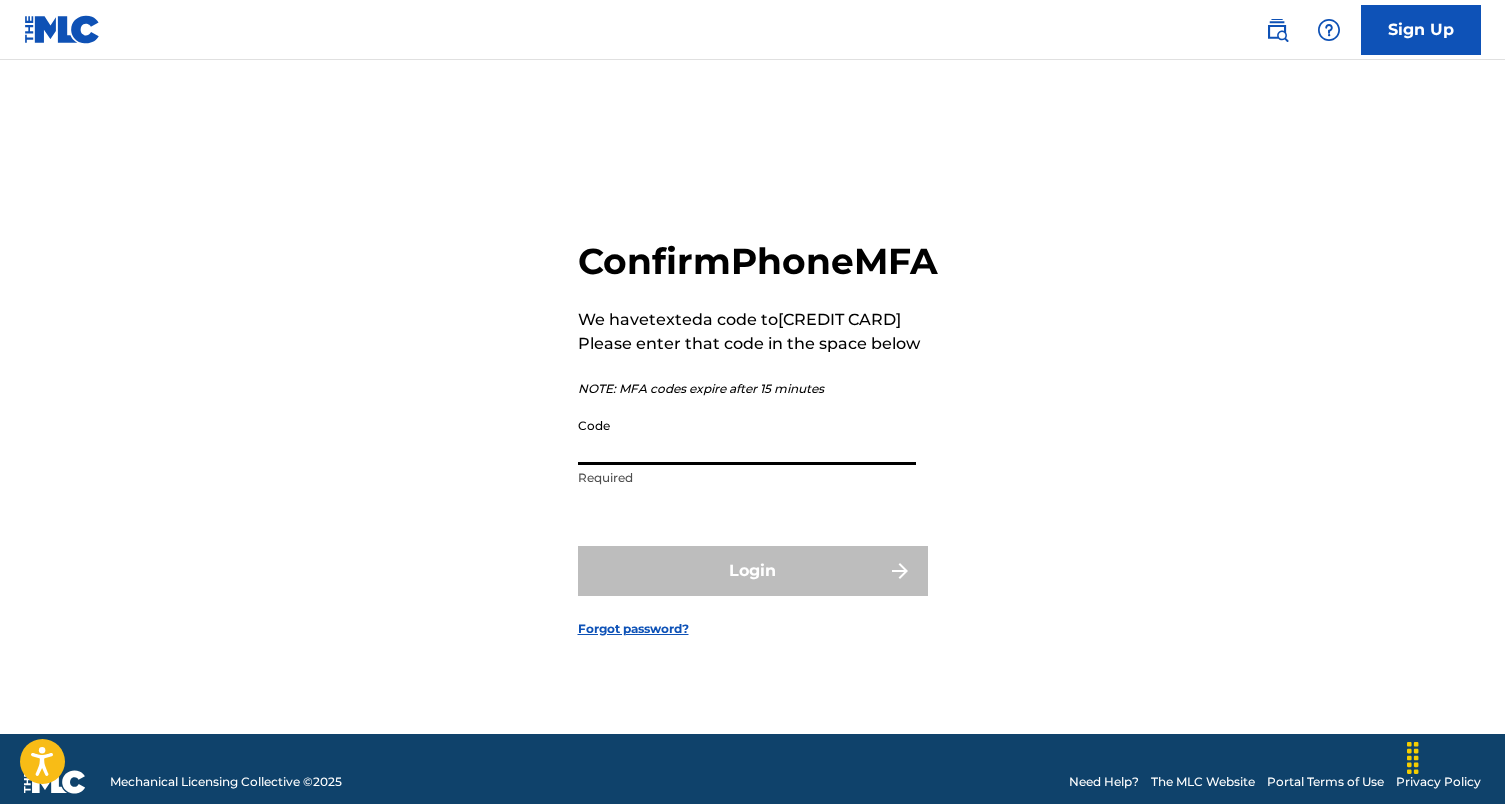 click on "Code" at bounding box center (747, 436) 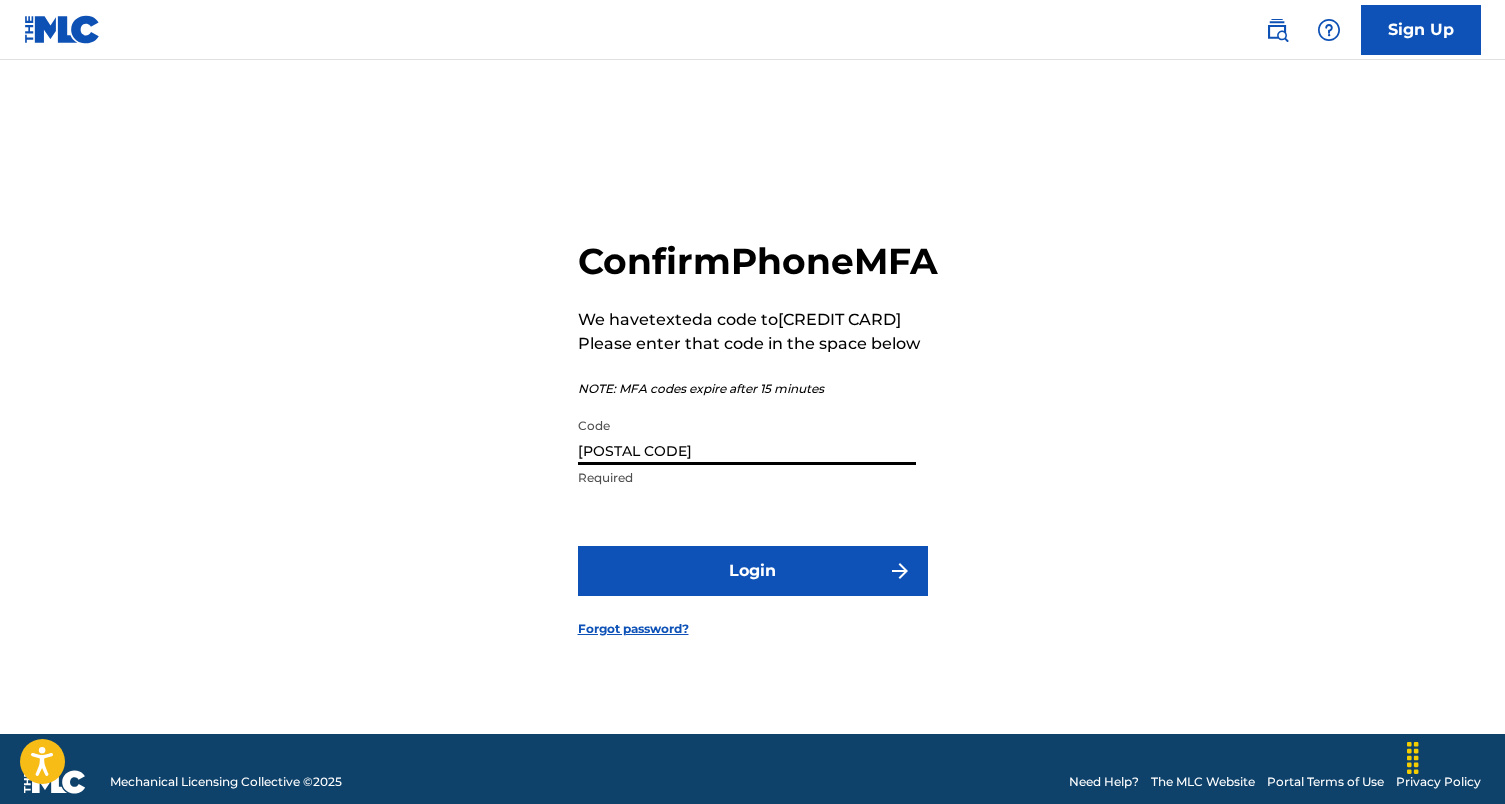 type on "[POSTAL CODE]" 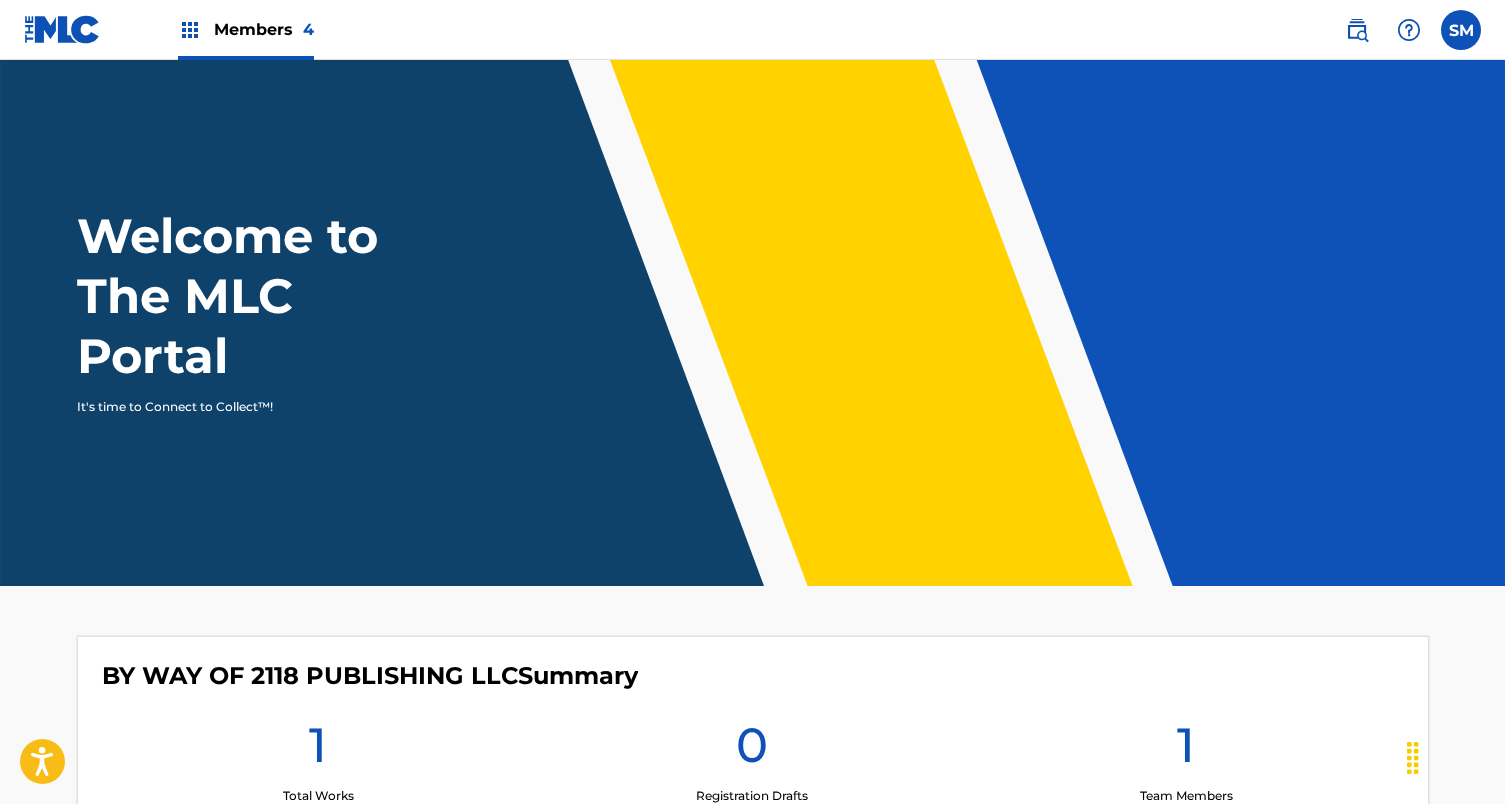 scroll, scrollTop: 0, scrollLeft: 0, axis: both 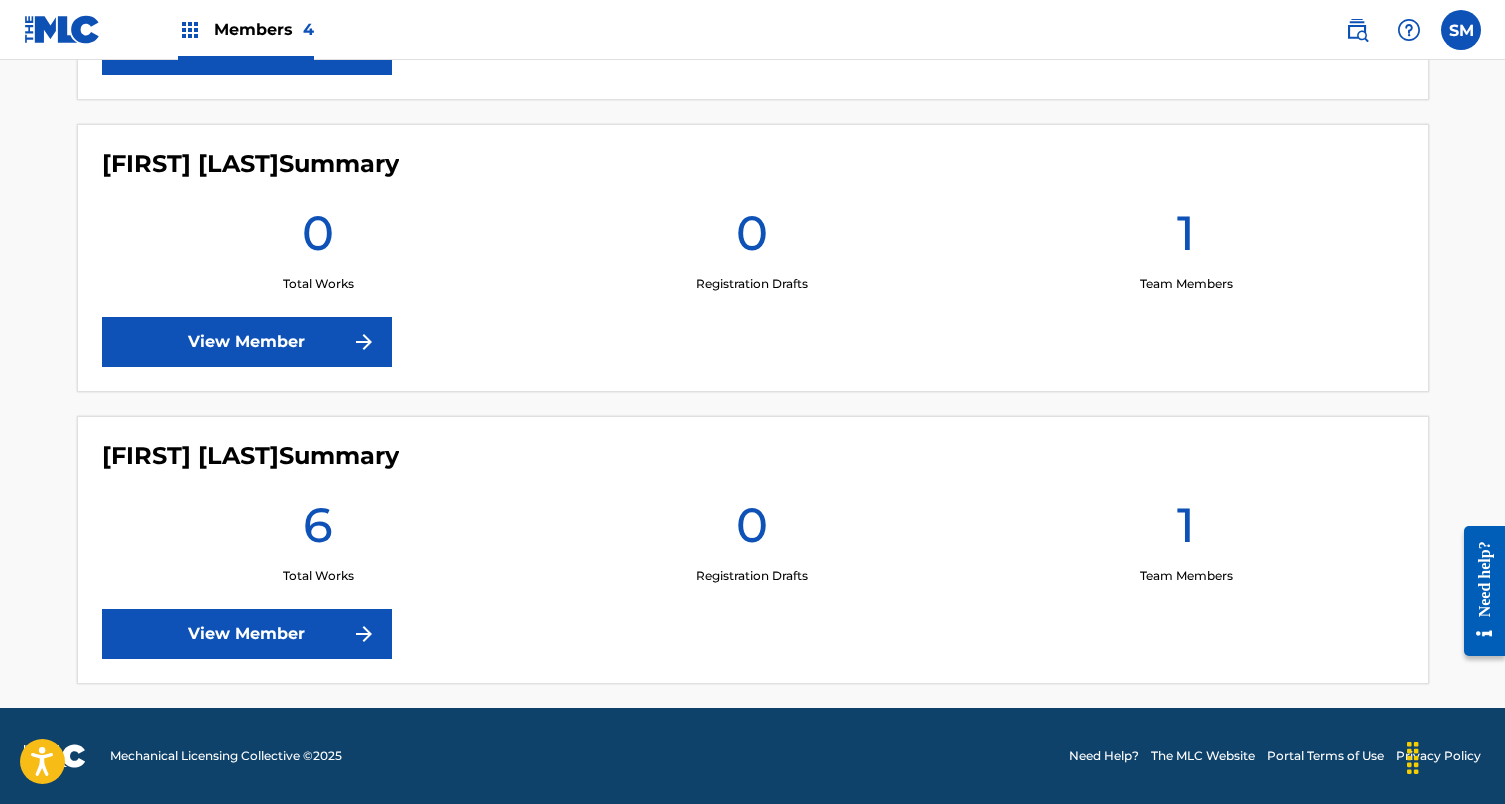 click on "View Member" at bounding box center (247, 634) 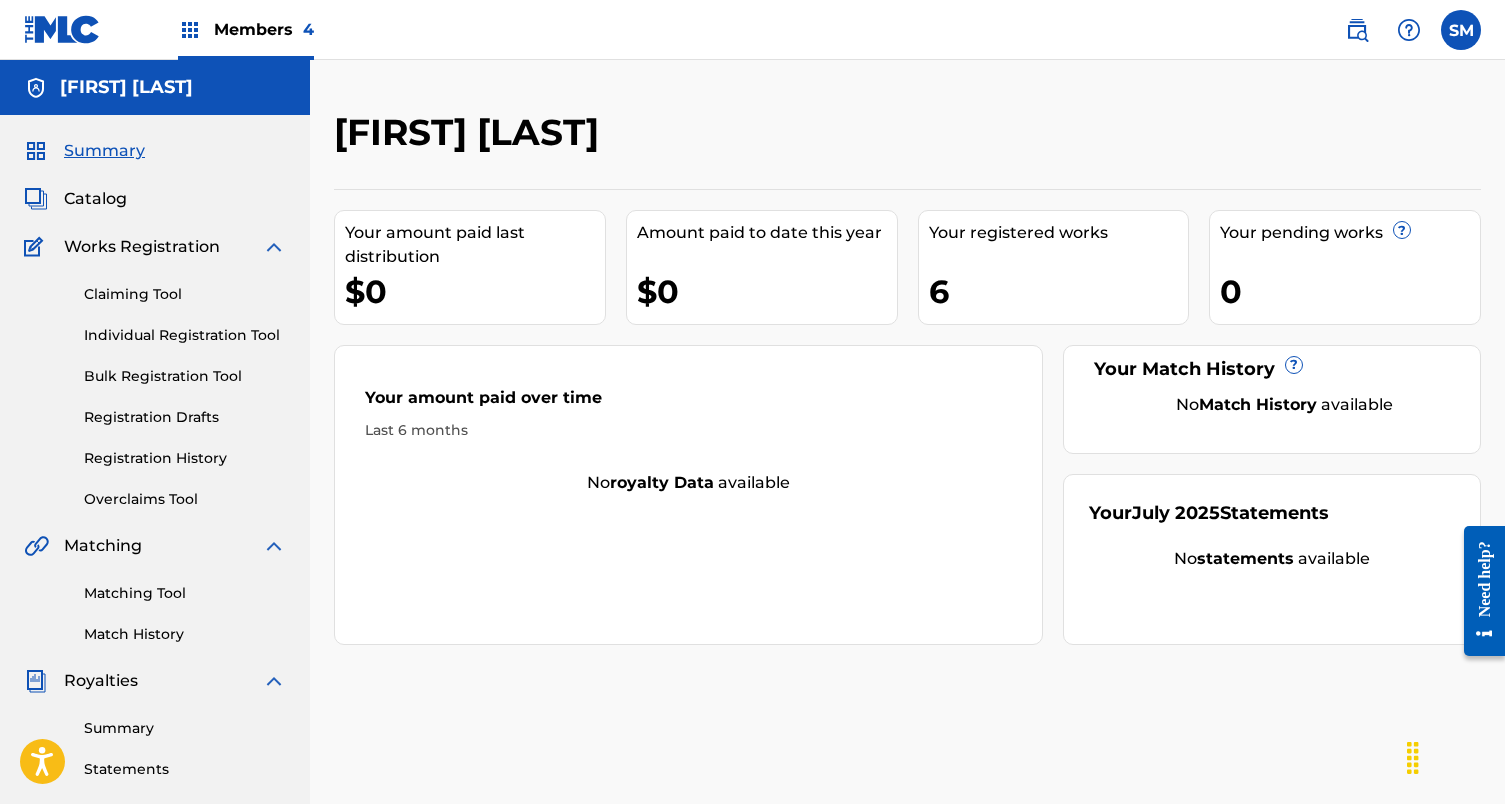 scroll, scrollTop: 0, scrollLeft: 0, axis: both 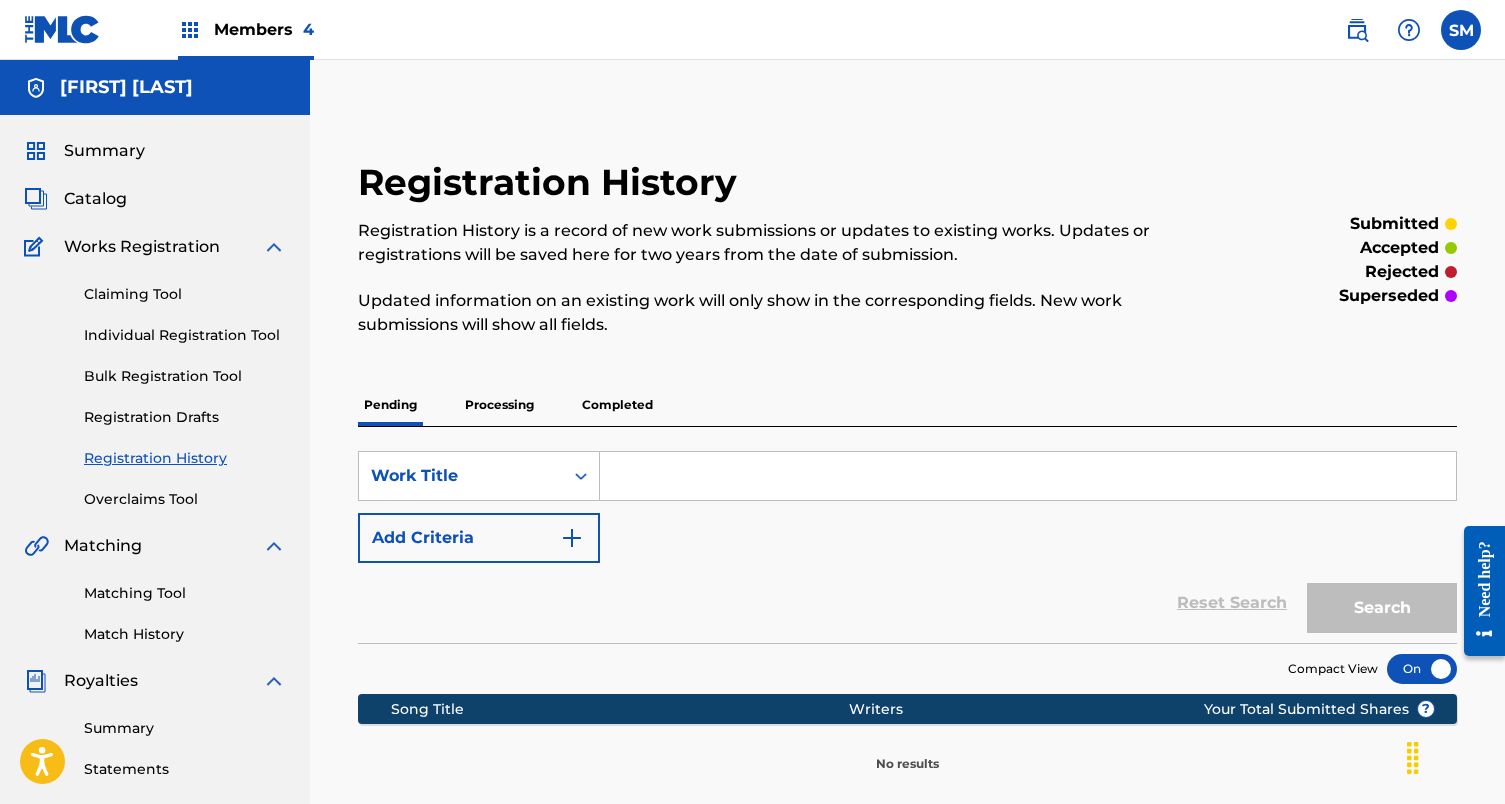 click on "Completed" at bounding box center (617, 405) 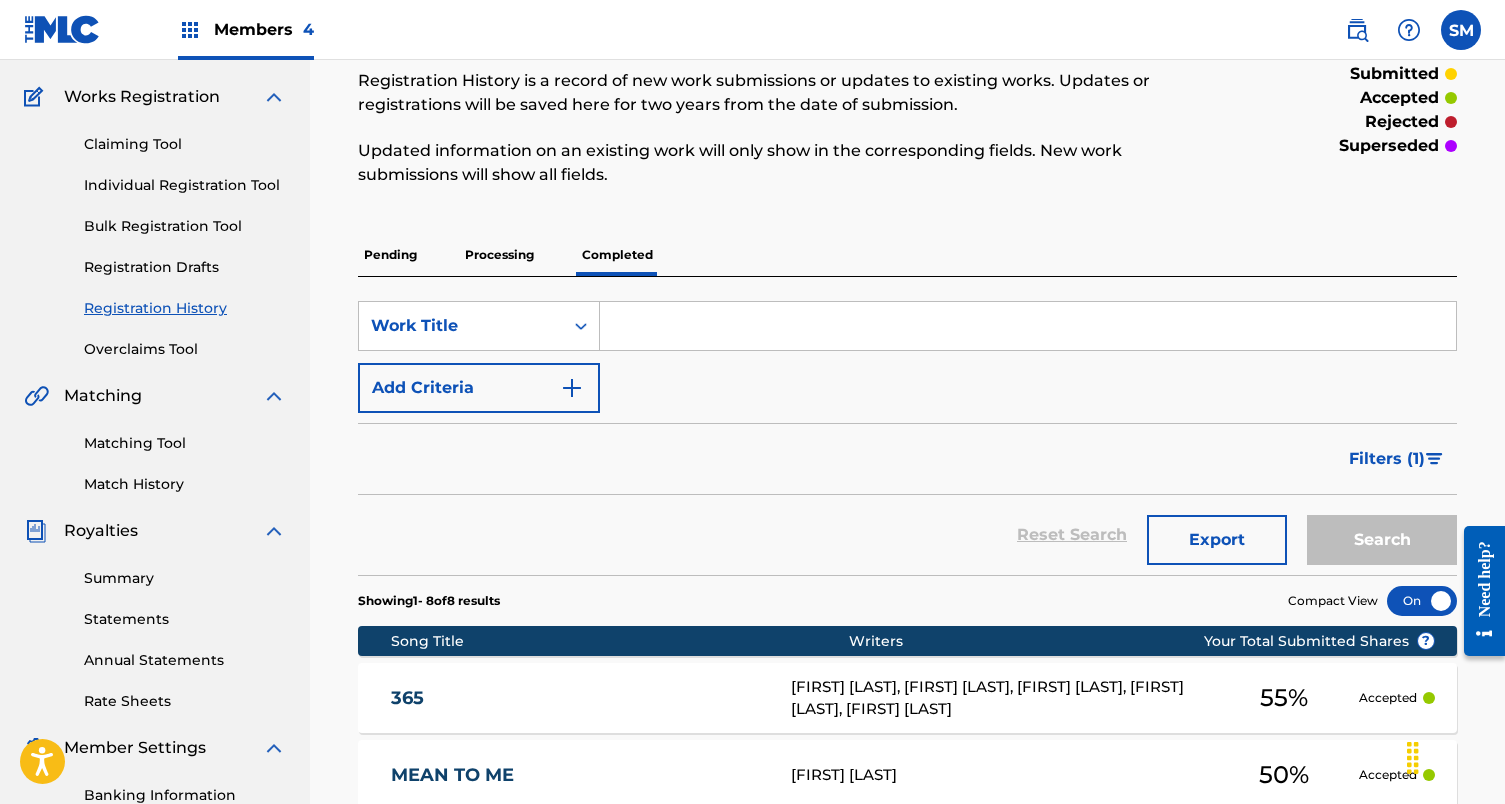 scroll, scrollTop: 150, scrollLeft: 0, axis: vertical 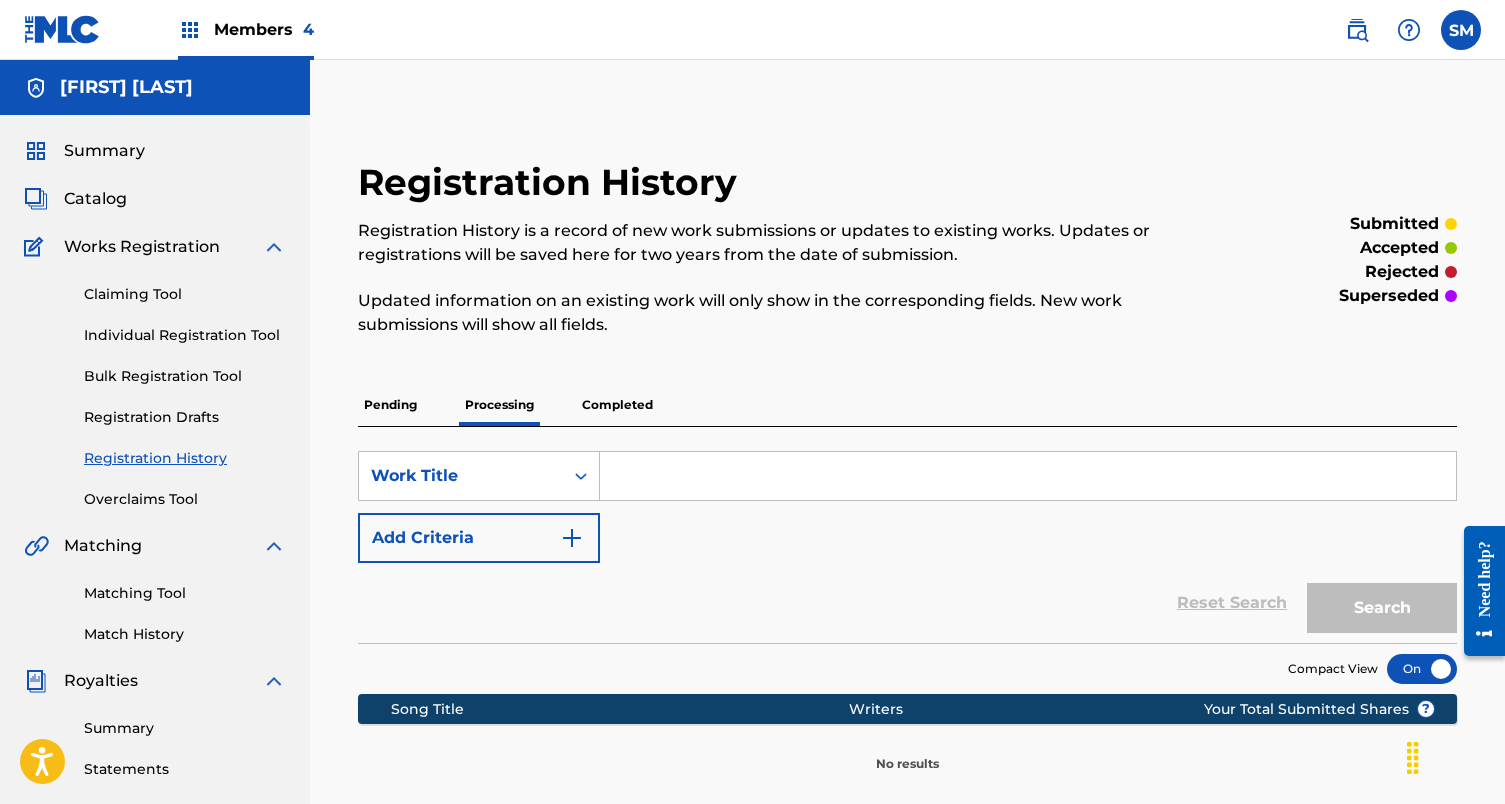 click on "Members    4" at bounding box center [264, 29] 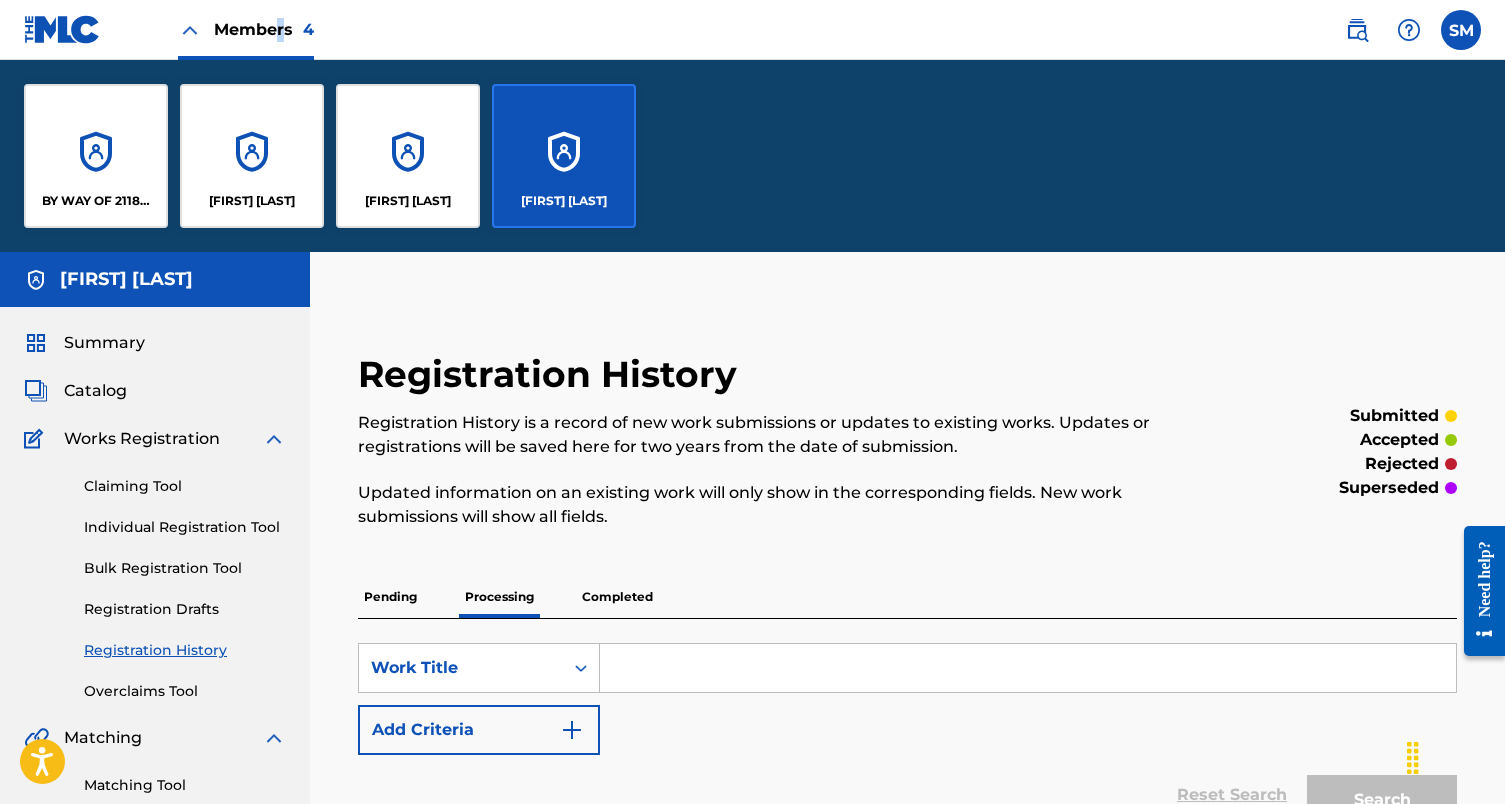click on "BY WAY OF 2118 PUBLISHING LLC" at bounding box center (96, 156) 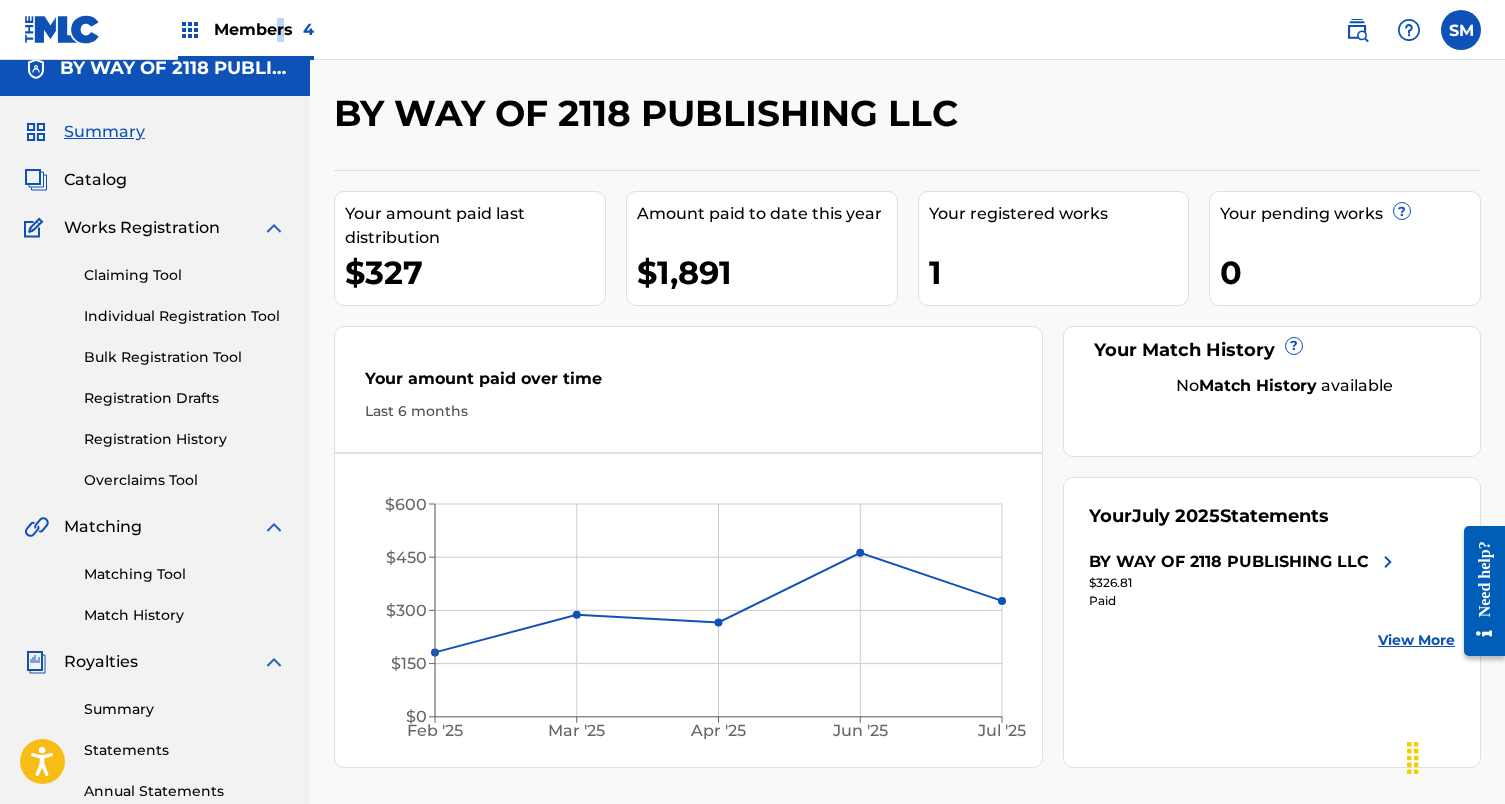 scroll, scrollTop: 20, scrollLeft: 0, axis: vertical 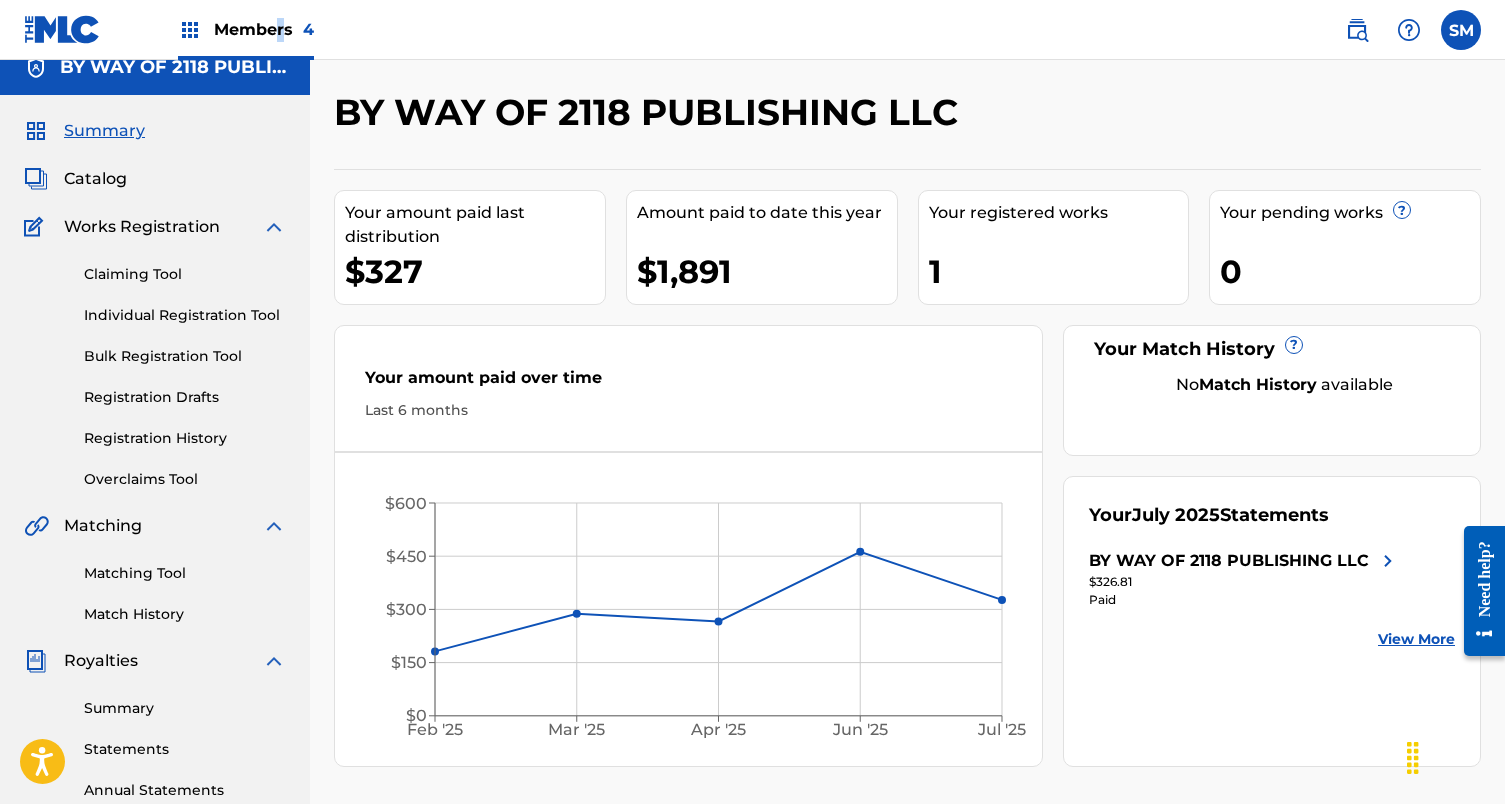 click on "Members    4" at bounding box center [264, 29] 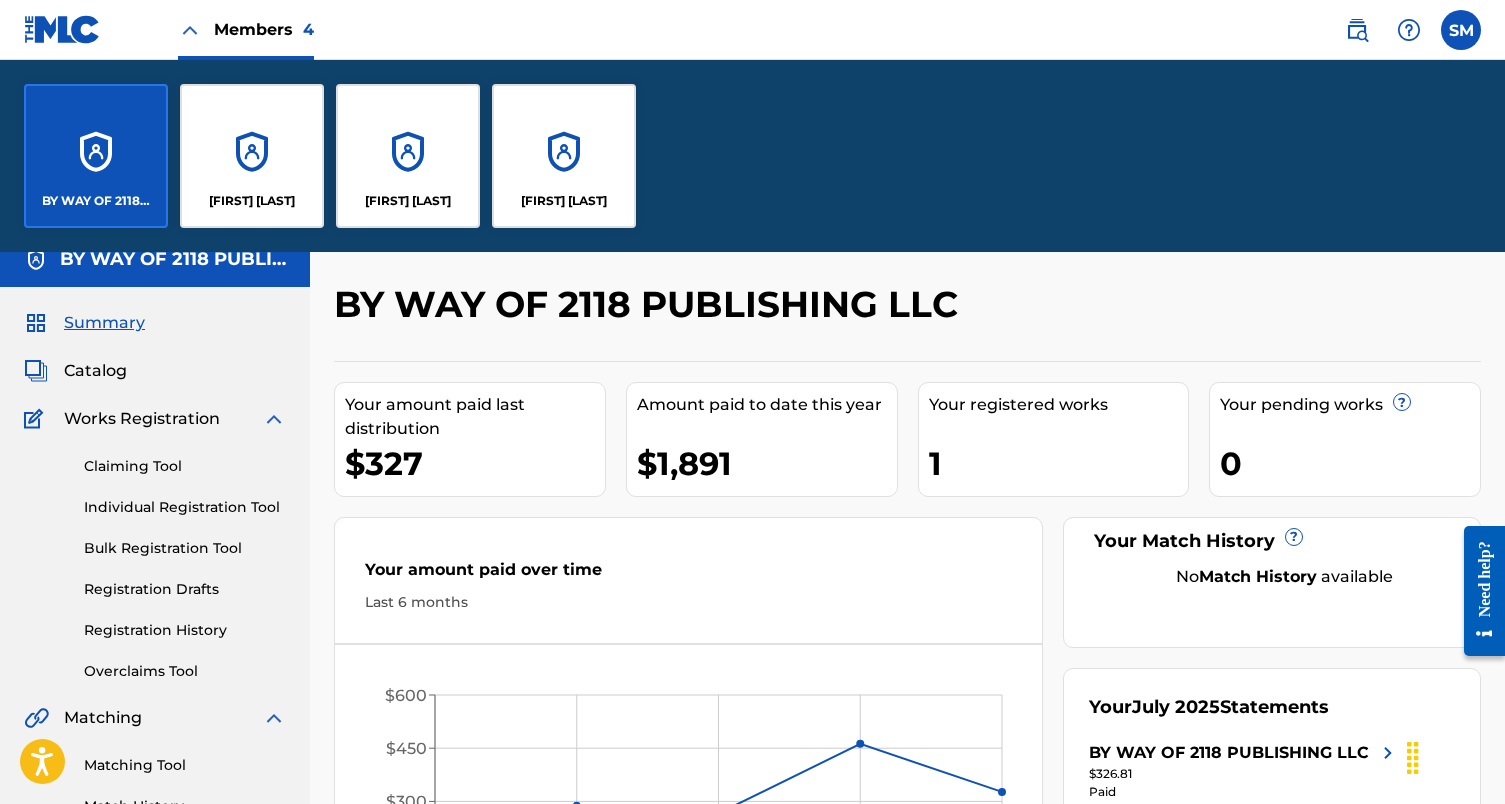 click on "Members    4" at bounding box center (264, 29) 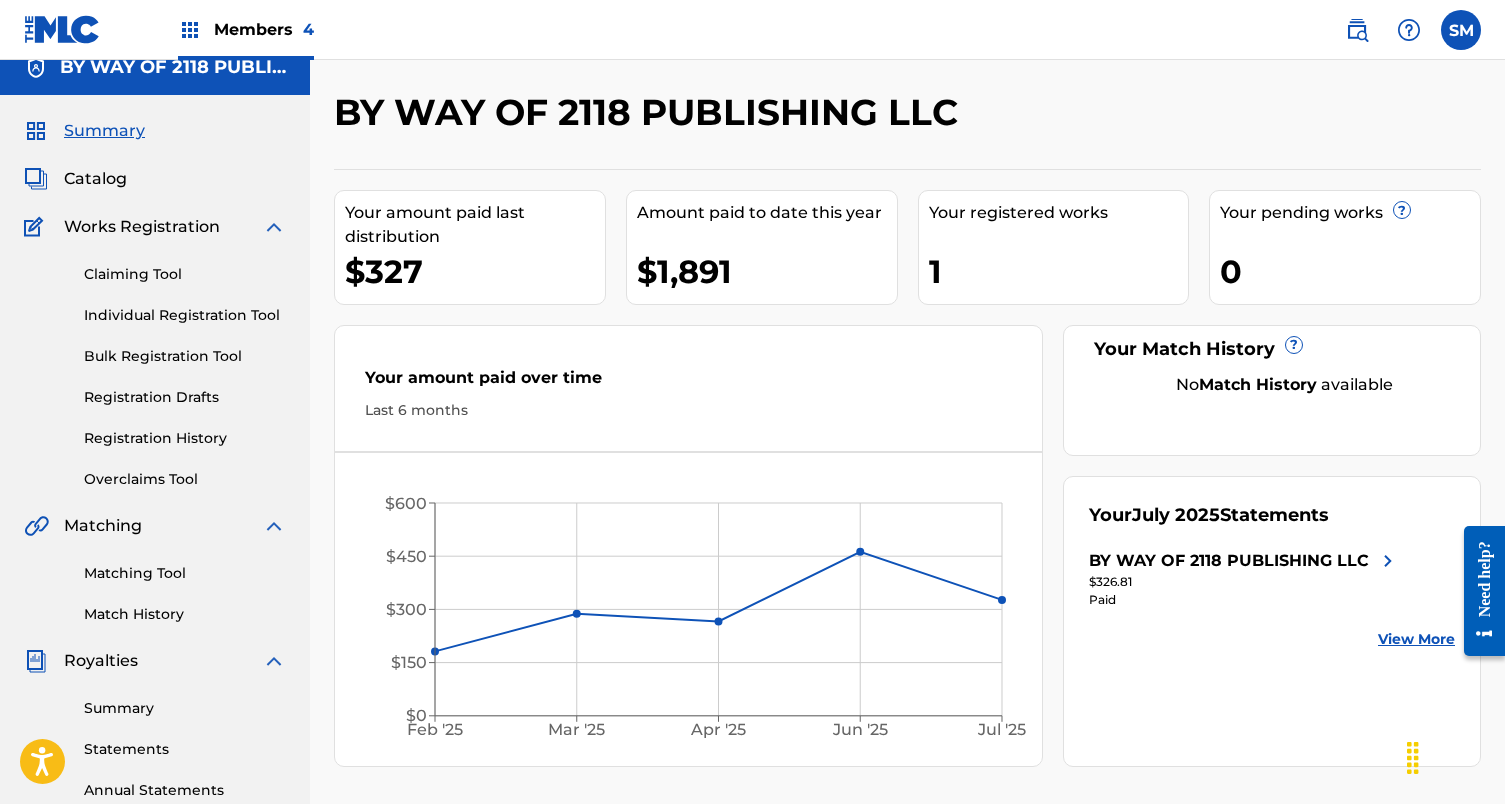 click on "Members    4" at bounding box center [264, 29] 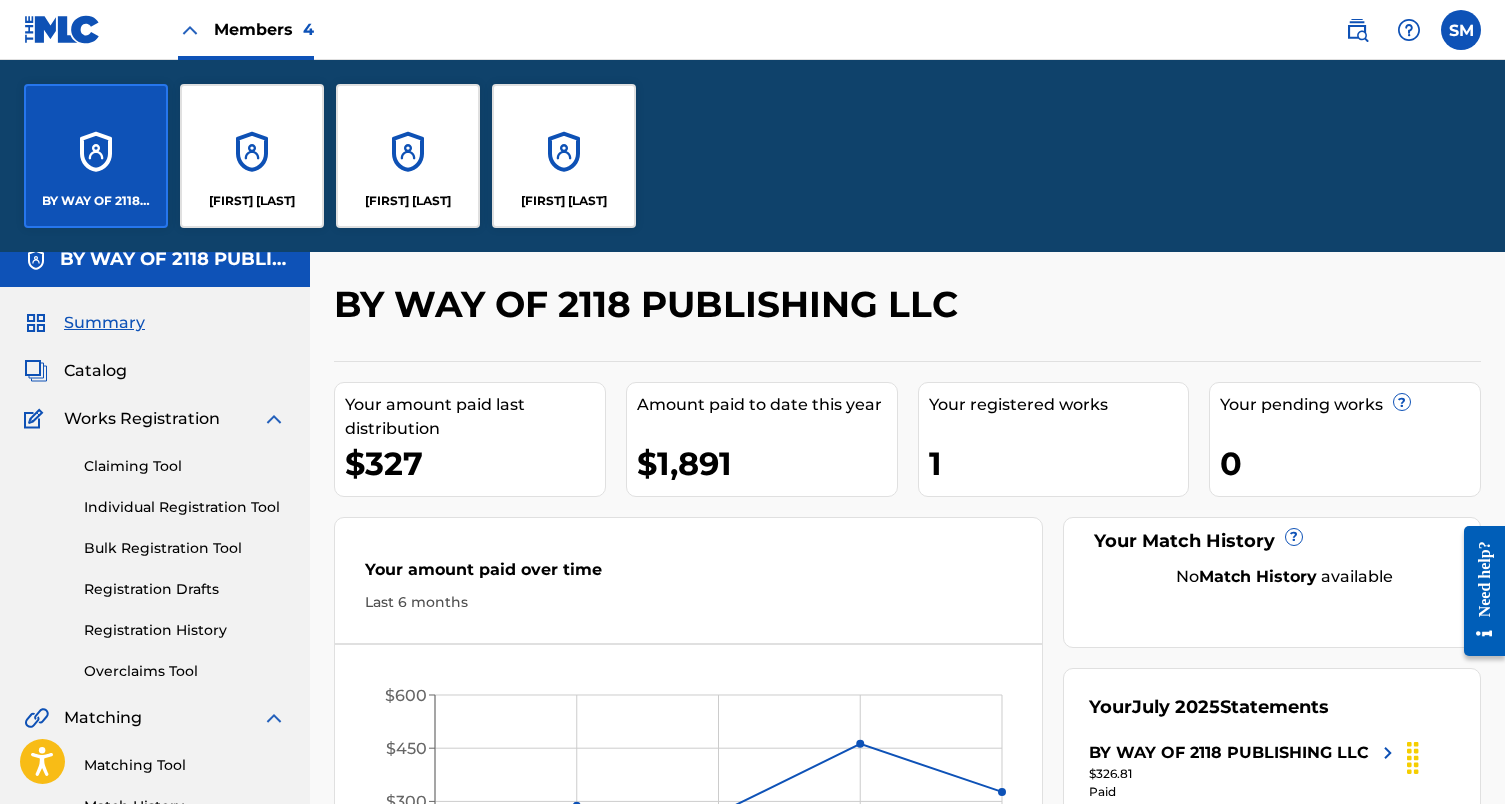 click on "[NAME] [NAME]" at bounding box center [564, 201] 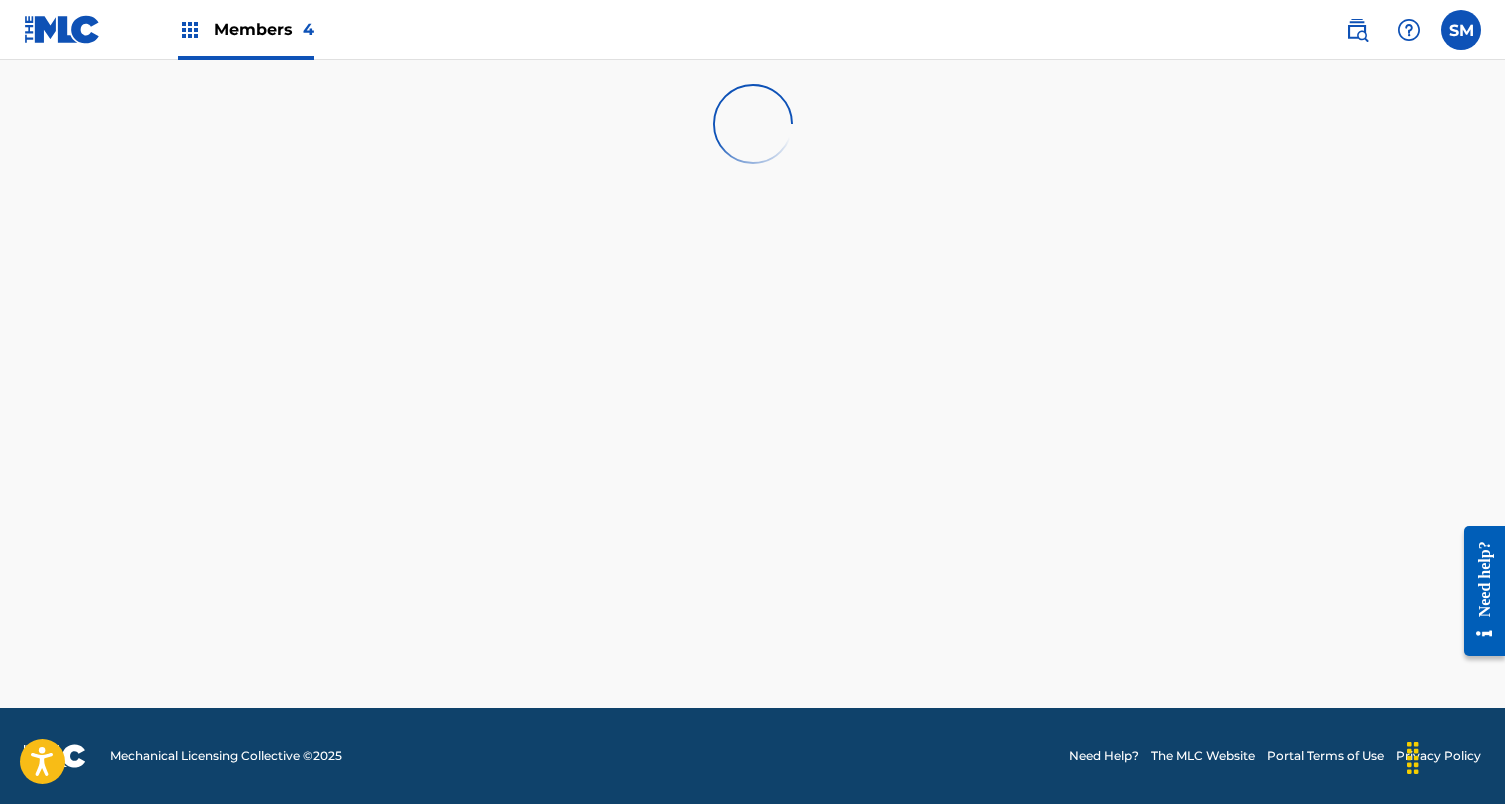 scroll, scrollTop: 0, scrollLeft: 0, axis: both 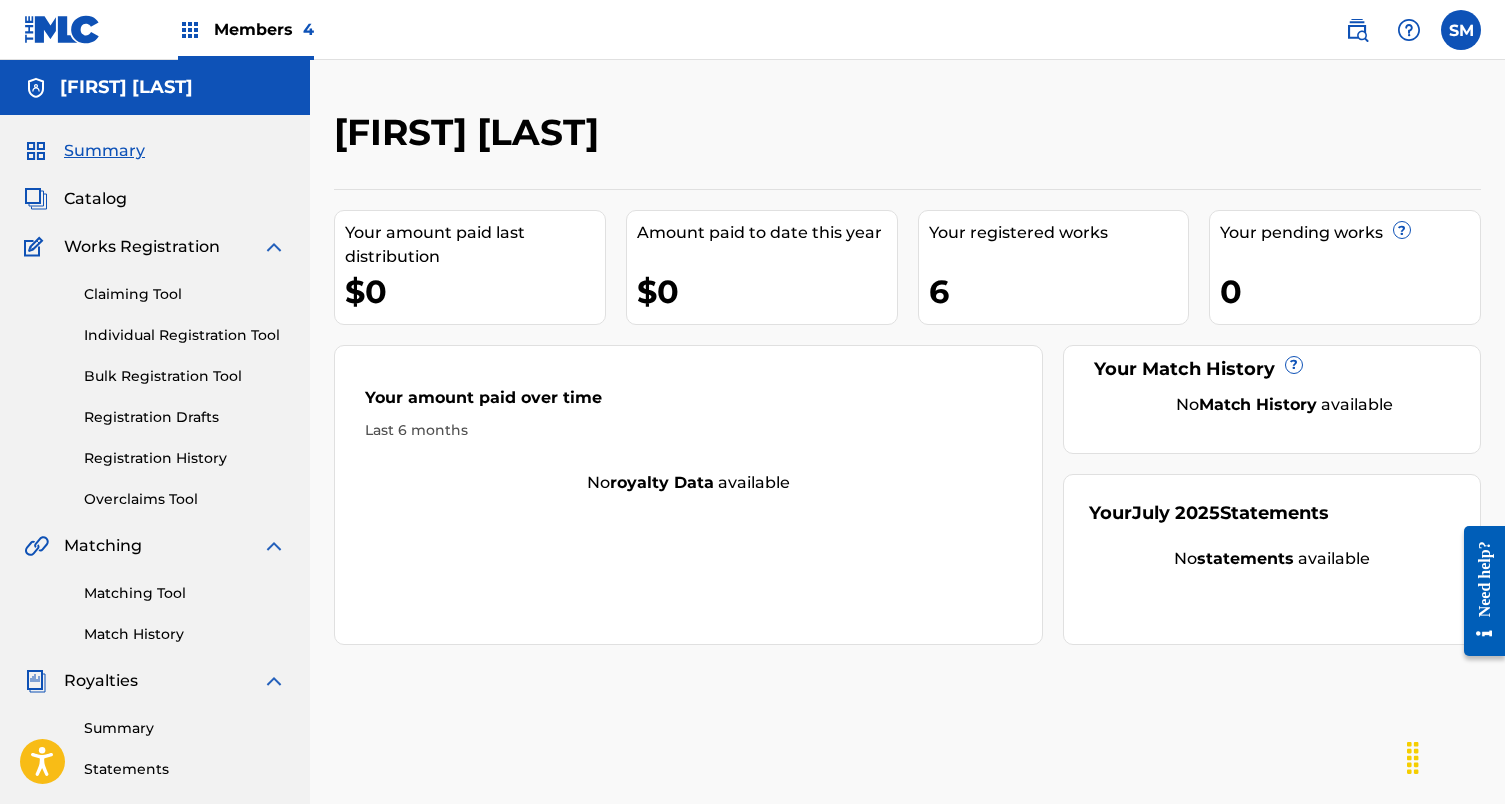 click on "Members    4" at bounding box center (264, 29) 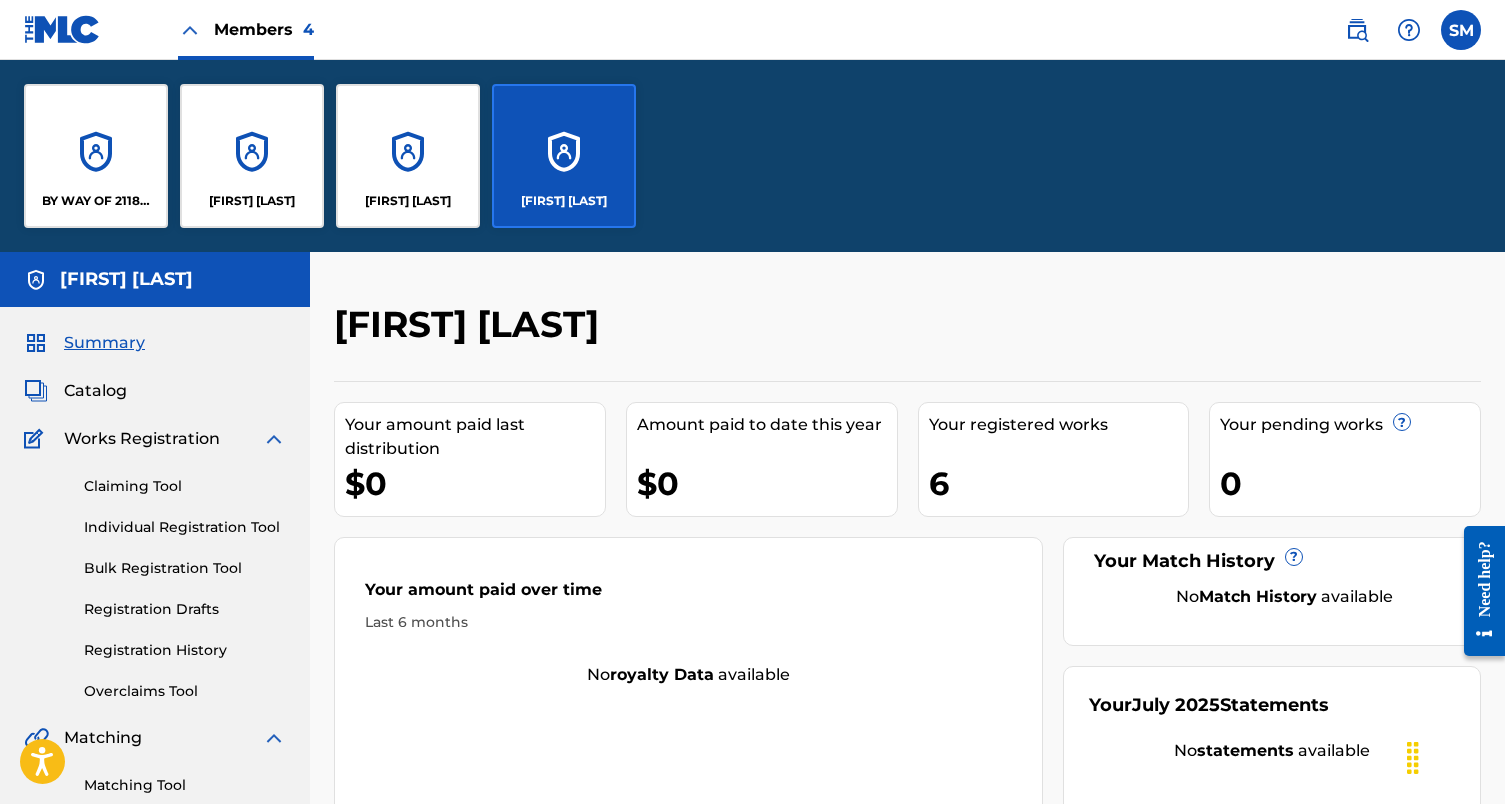 click on "Laquan Green" at bounding box center [408, 201] 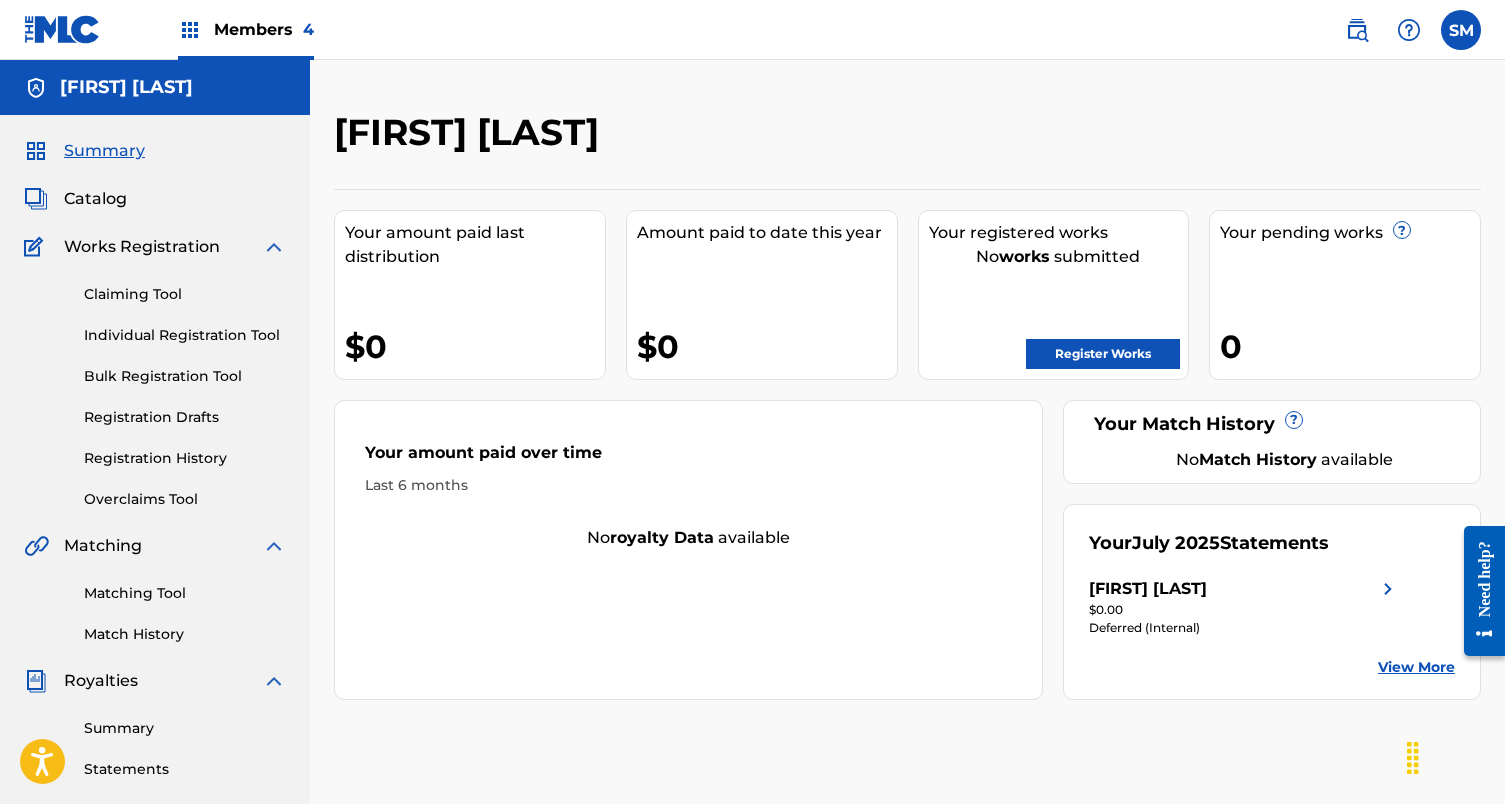 click on "Members    4" at bounding box center [246, 29] 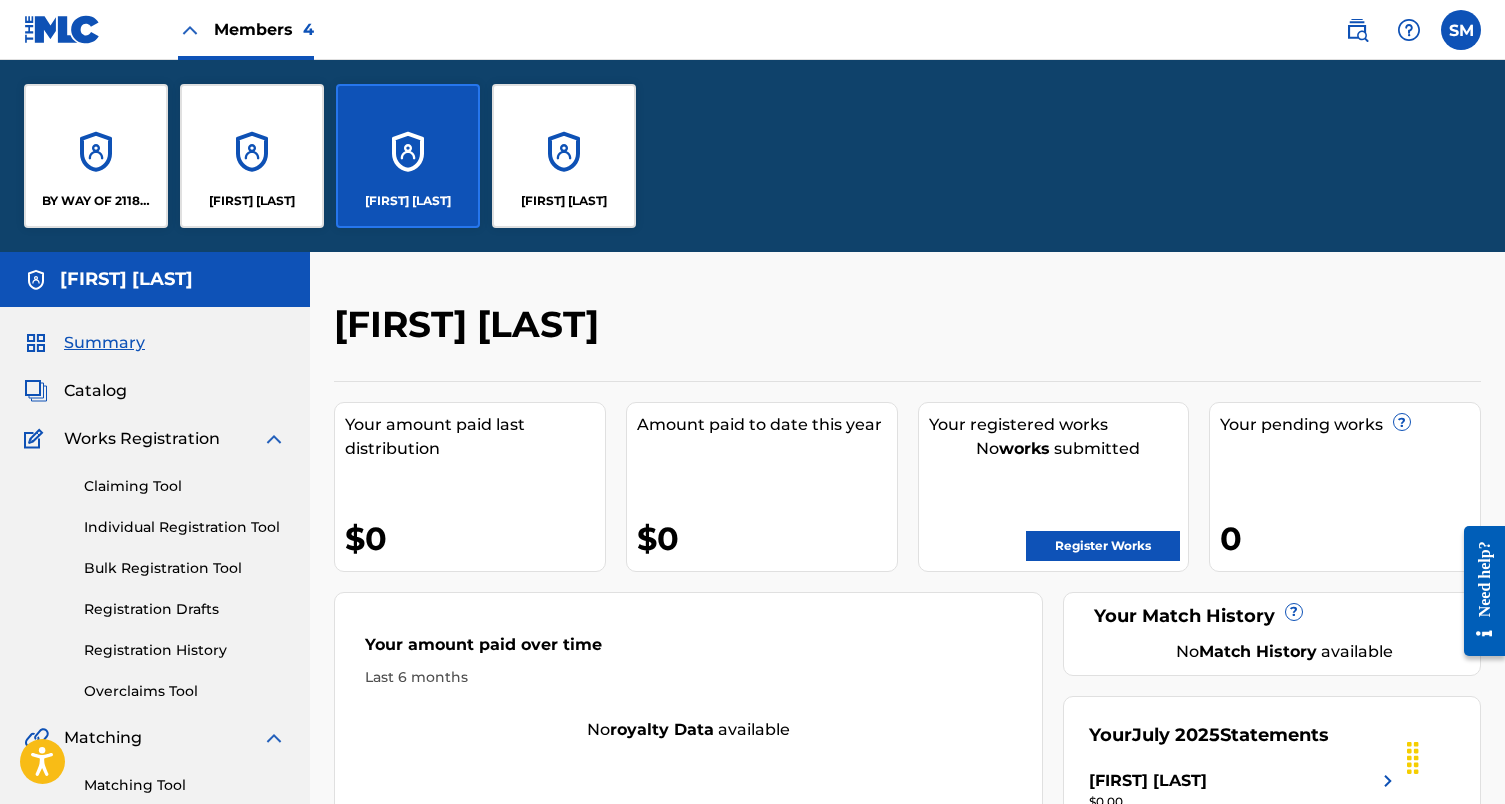 click on "Deno Mebrahitu" at bounding box center (252, 201) 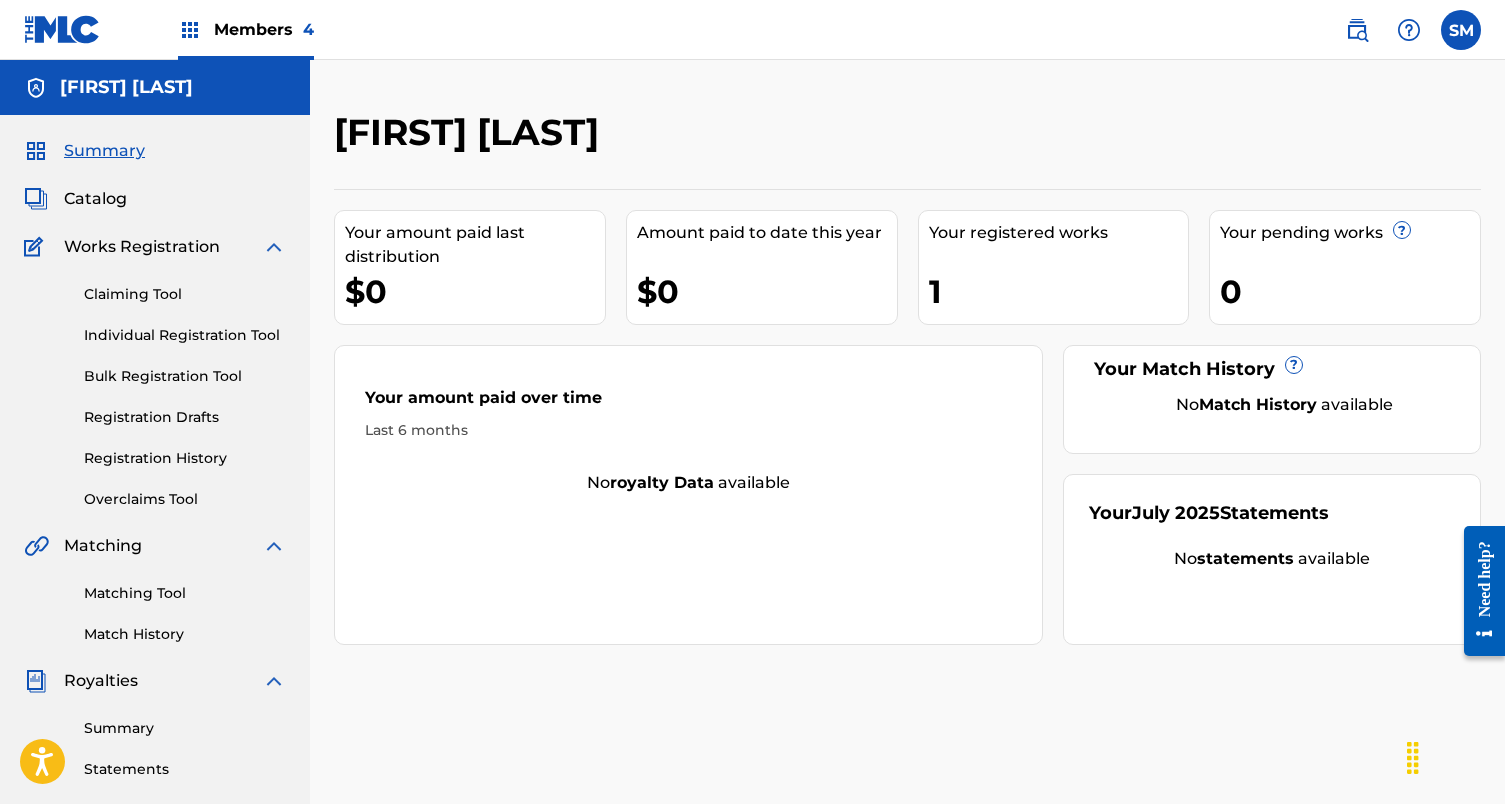 click on "Registration History" at bounding box center [185, 458] 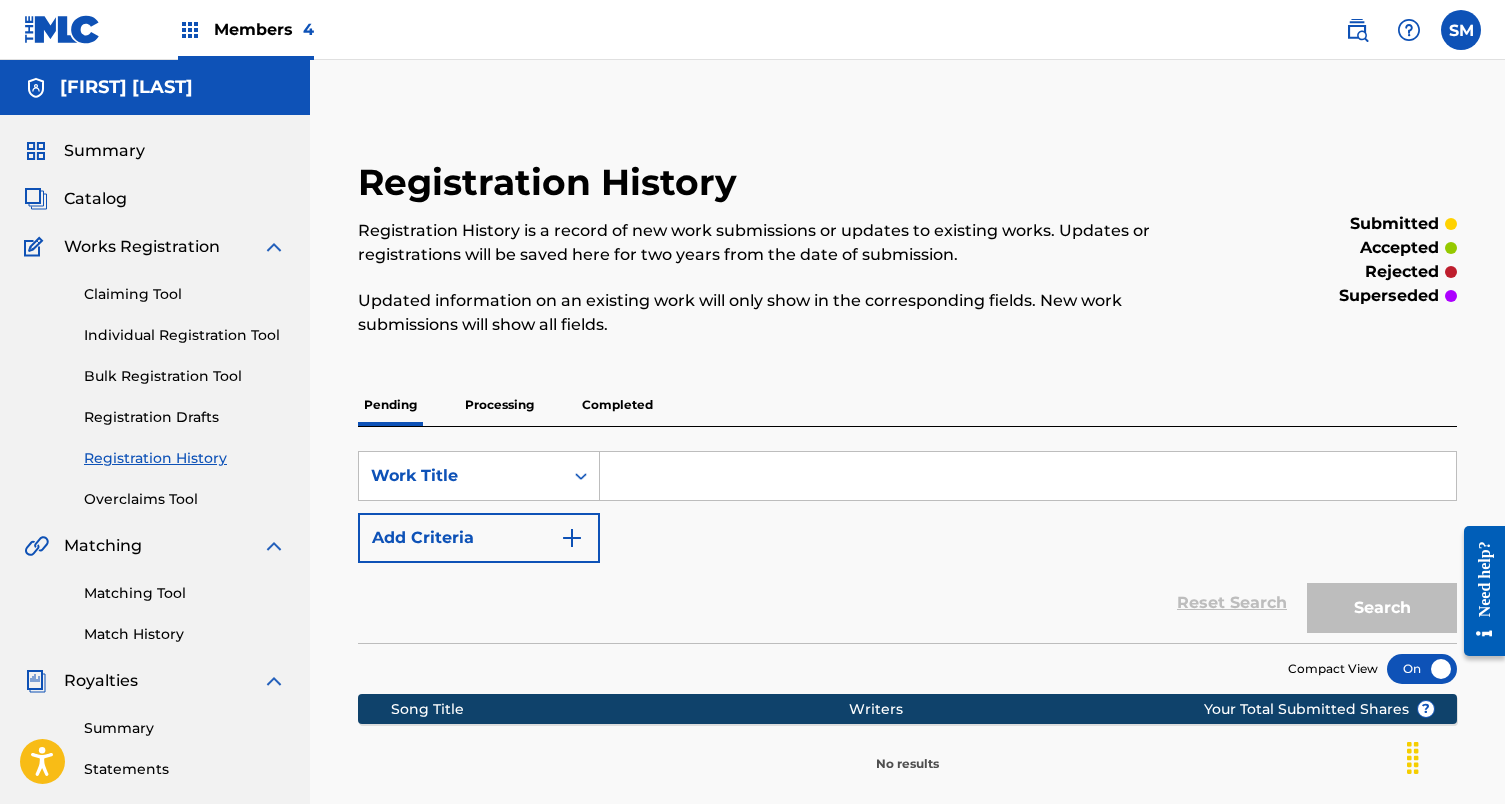 click on "Completed" at bounding box center [617, 405] 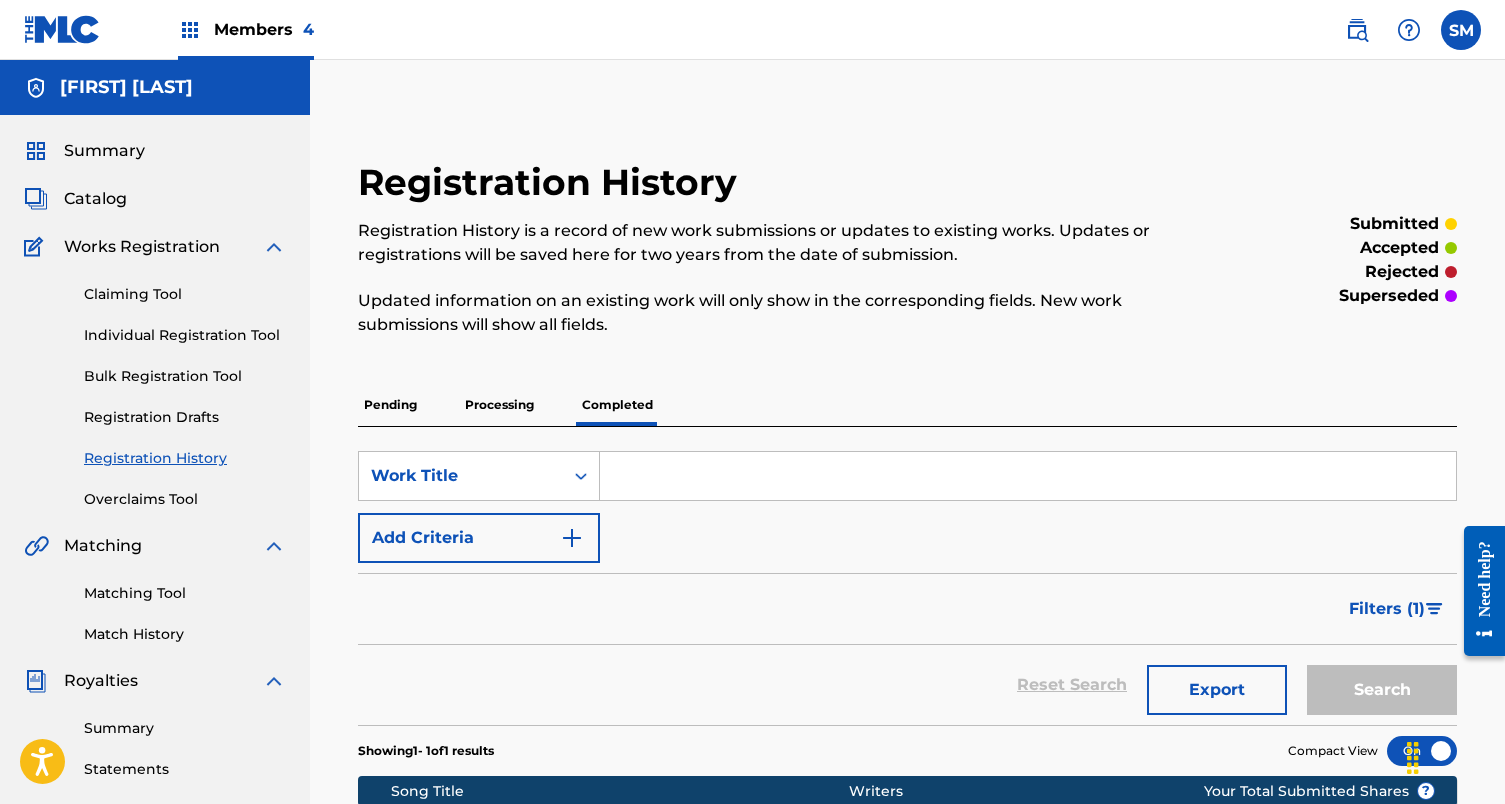 scroll, scrollTop: 0, scrollLeft: 0, axis: both 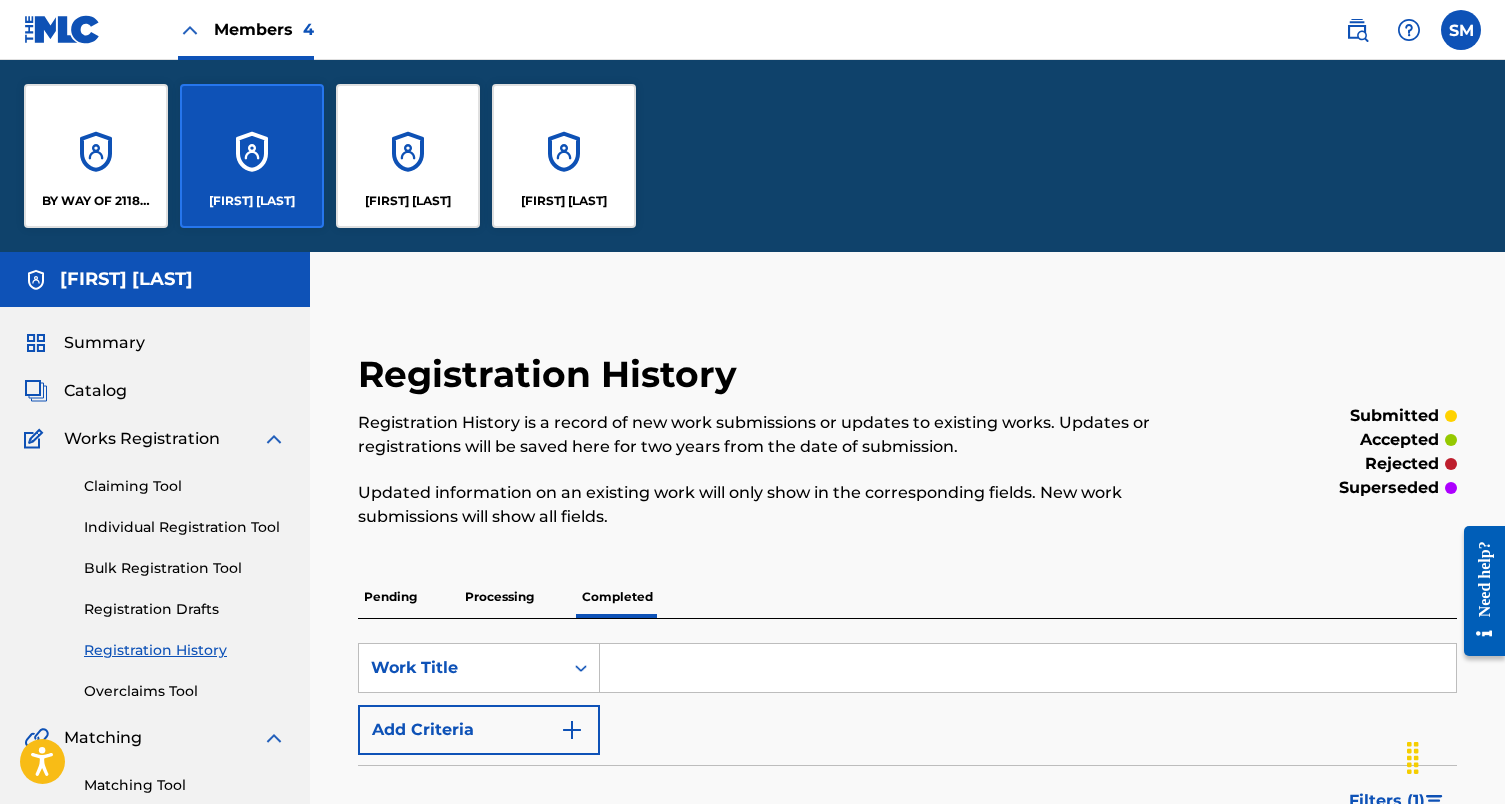 click on "[NAME] [NAME]" at bounding box center [564, 156] 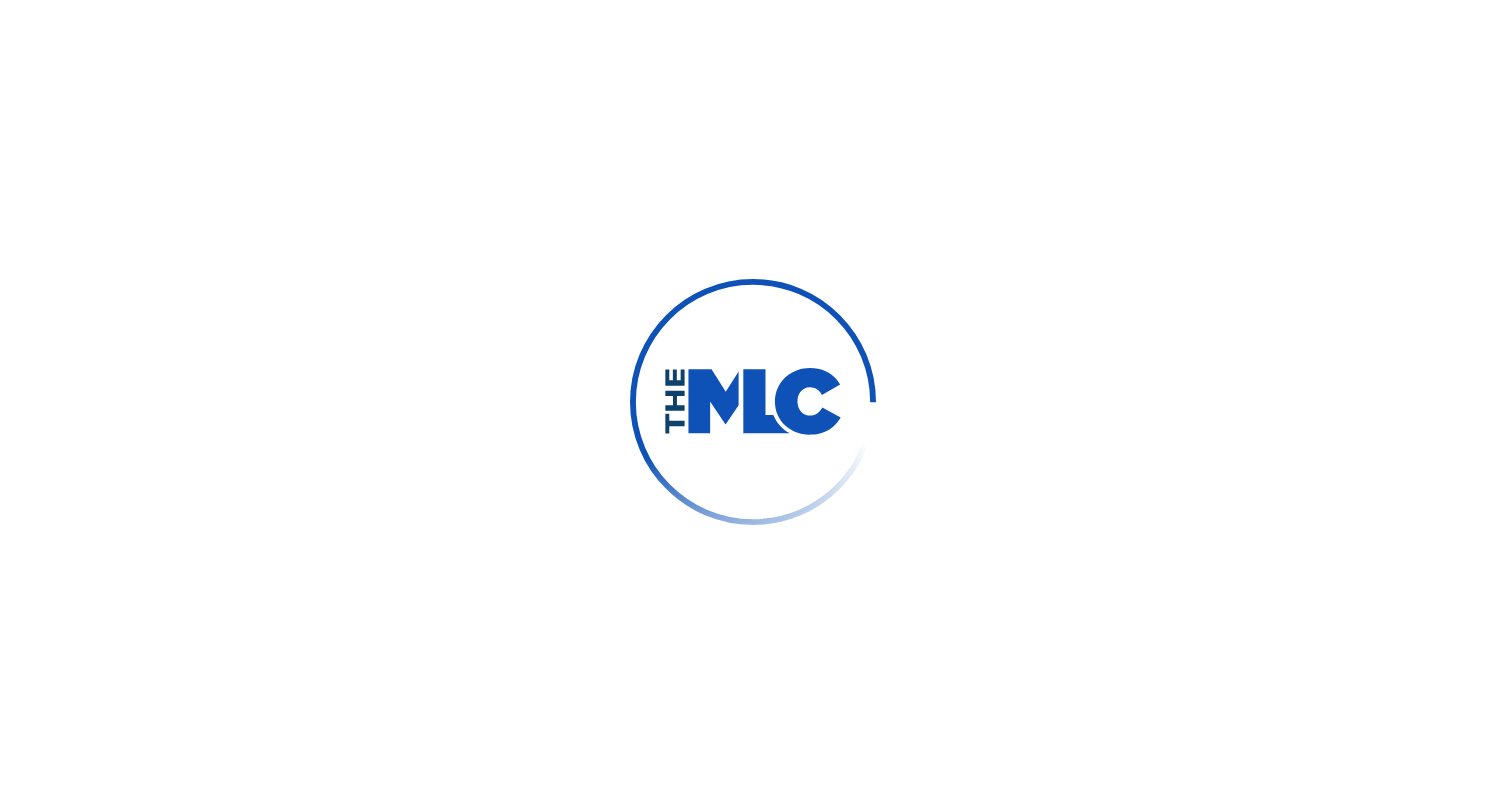 scroll, scrollTop: 0, scrollLeft: 0, axis: both 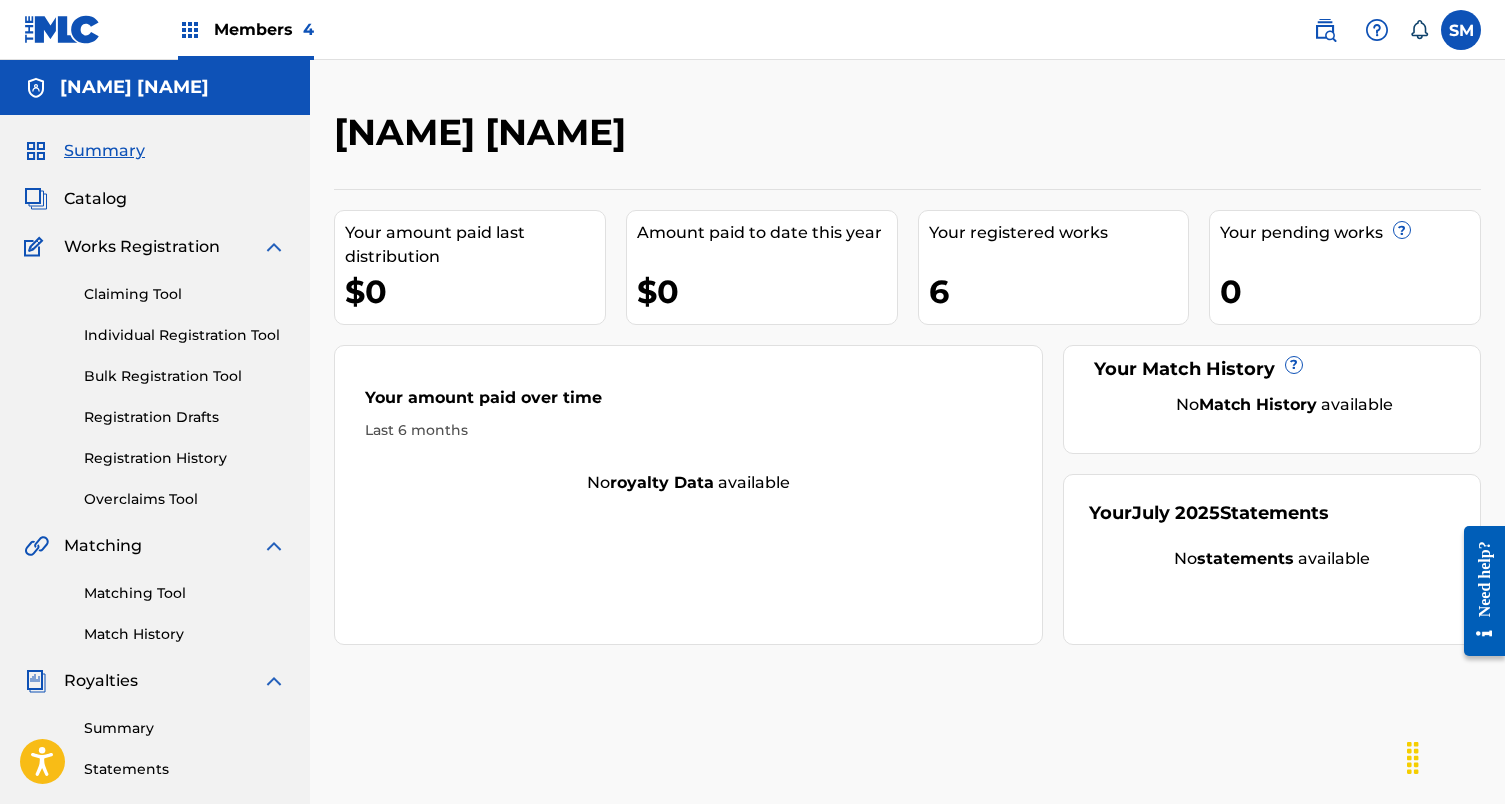 click on "Registration History" at bounding box center [185, 458] 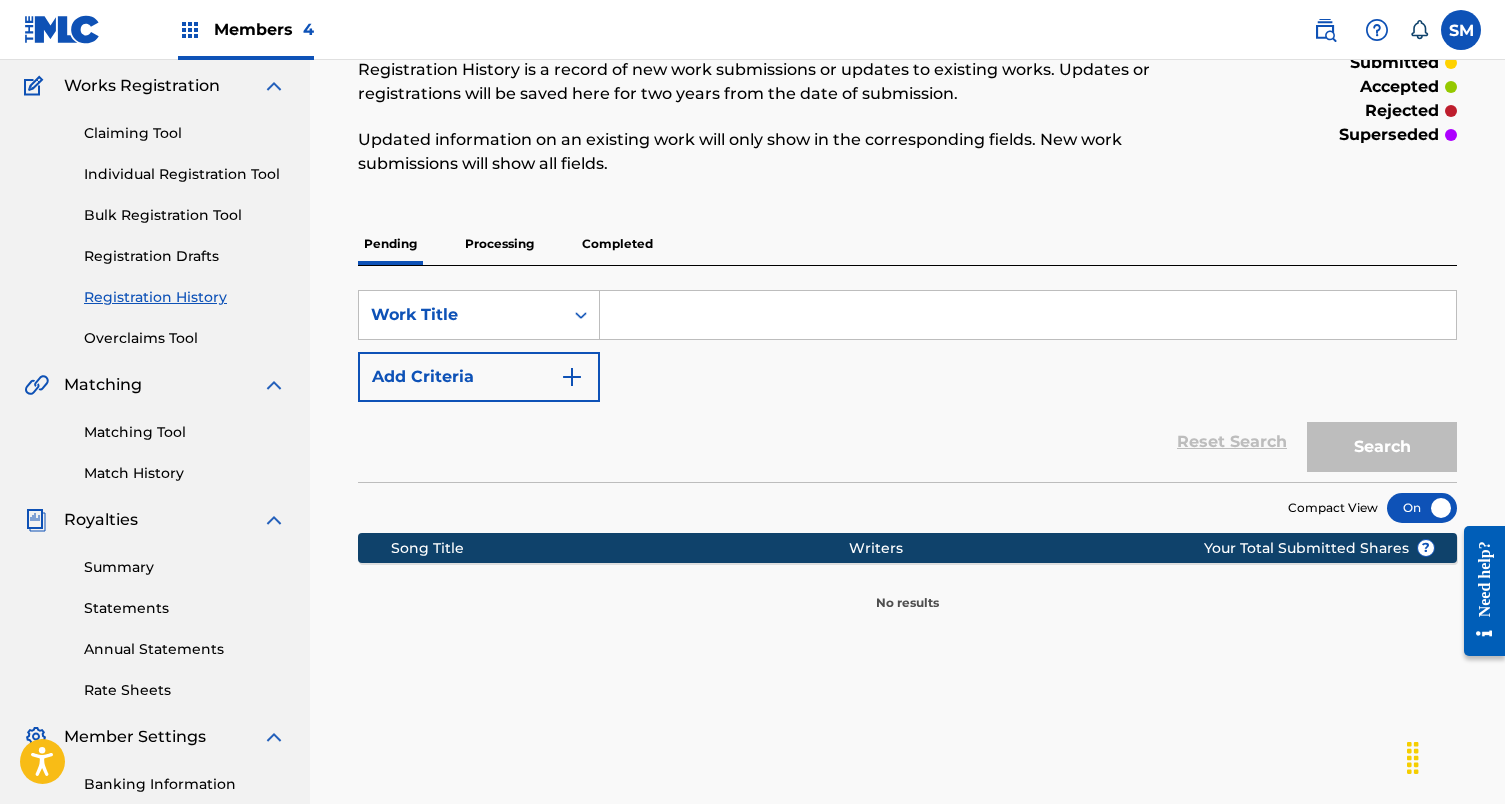 scroll, scrollTop: 155, scrollLeft: 0, axis: vertical 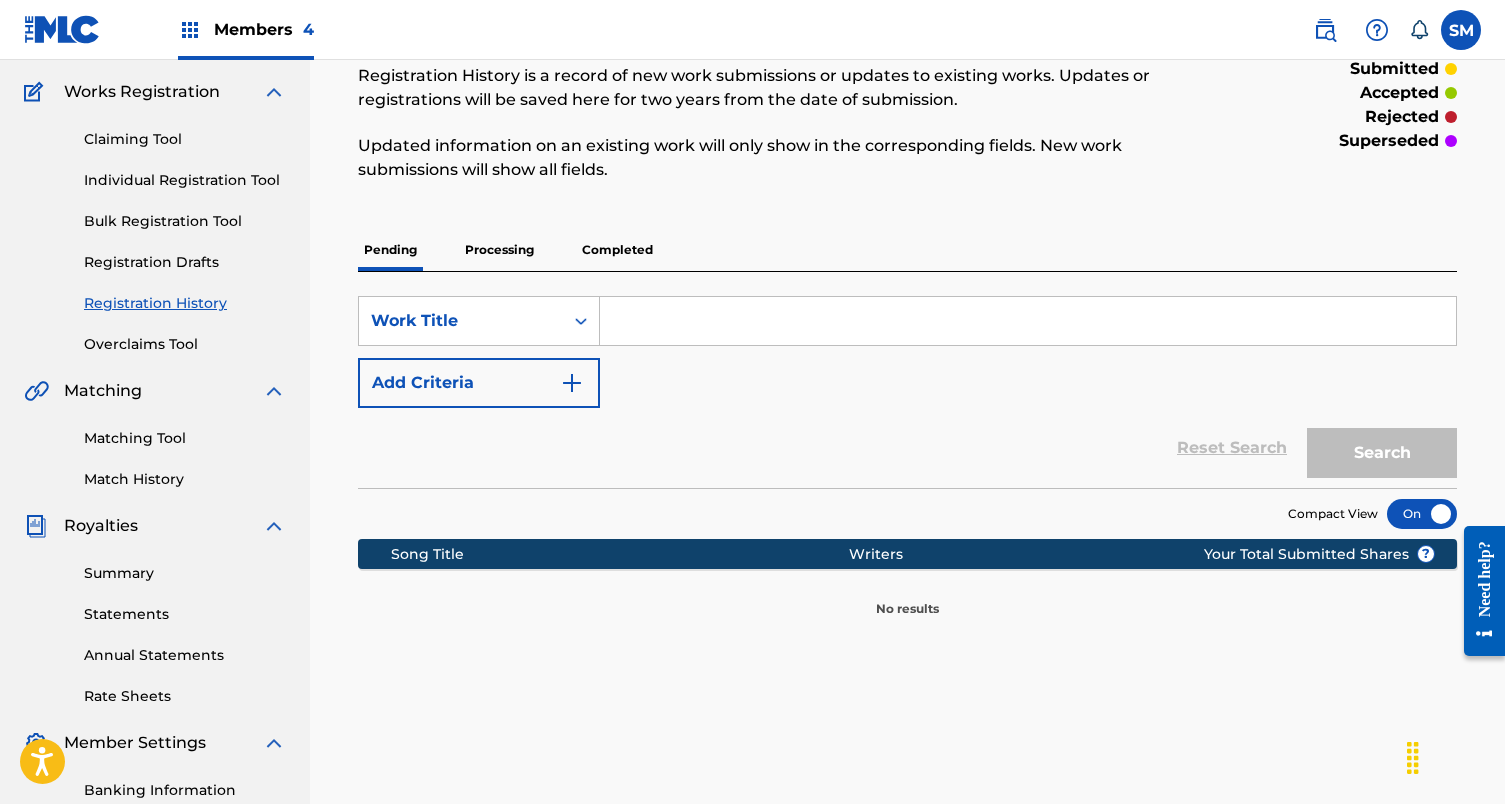 click on "Completed" at bounding box center (617, 250) 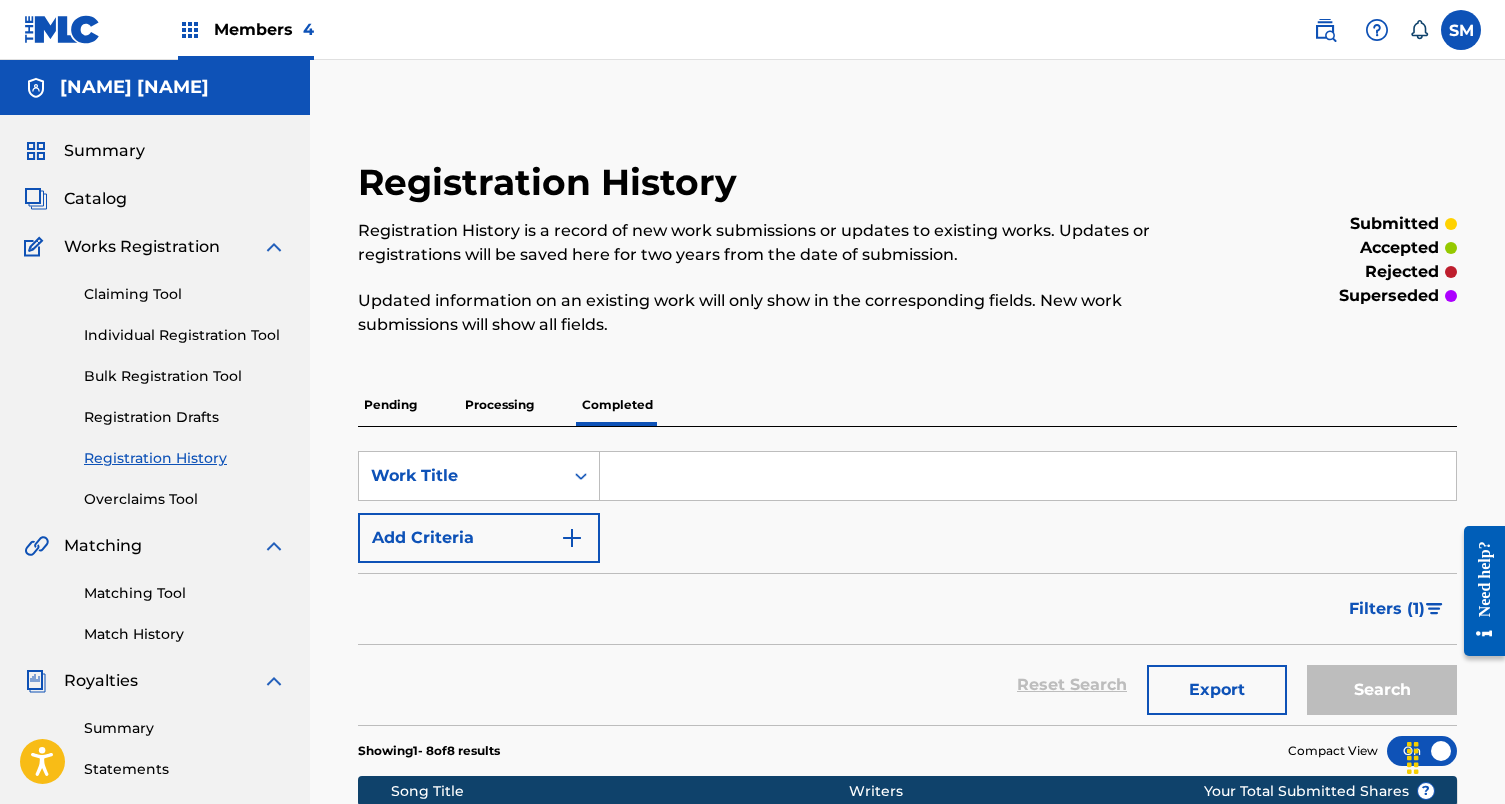 scroll, scrollTop: 0, scrollLeft: 0, axis: both 